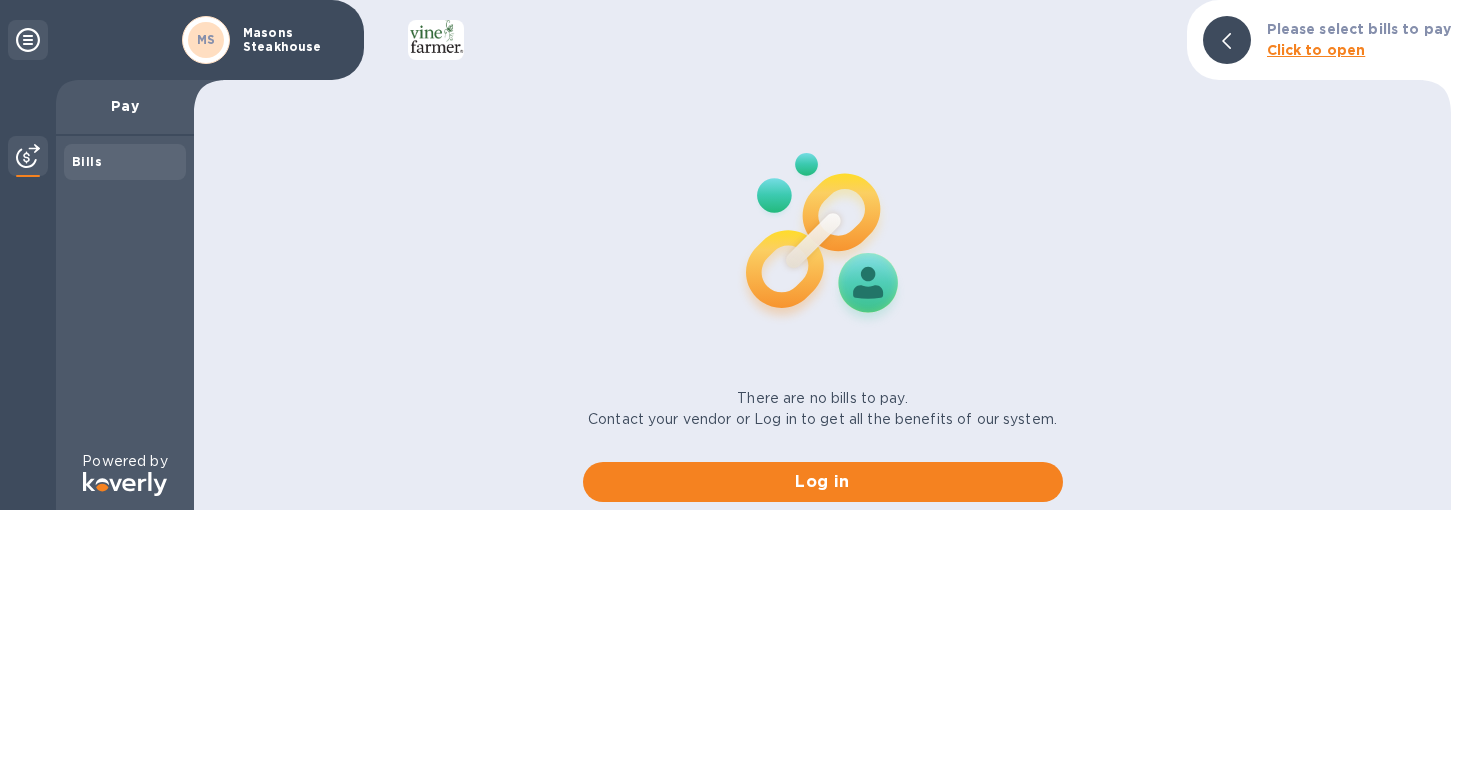 scroll, scrollTop: 0, scrollLeft: 0, axis: both 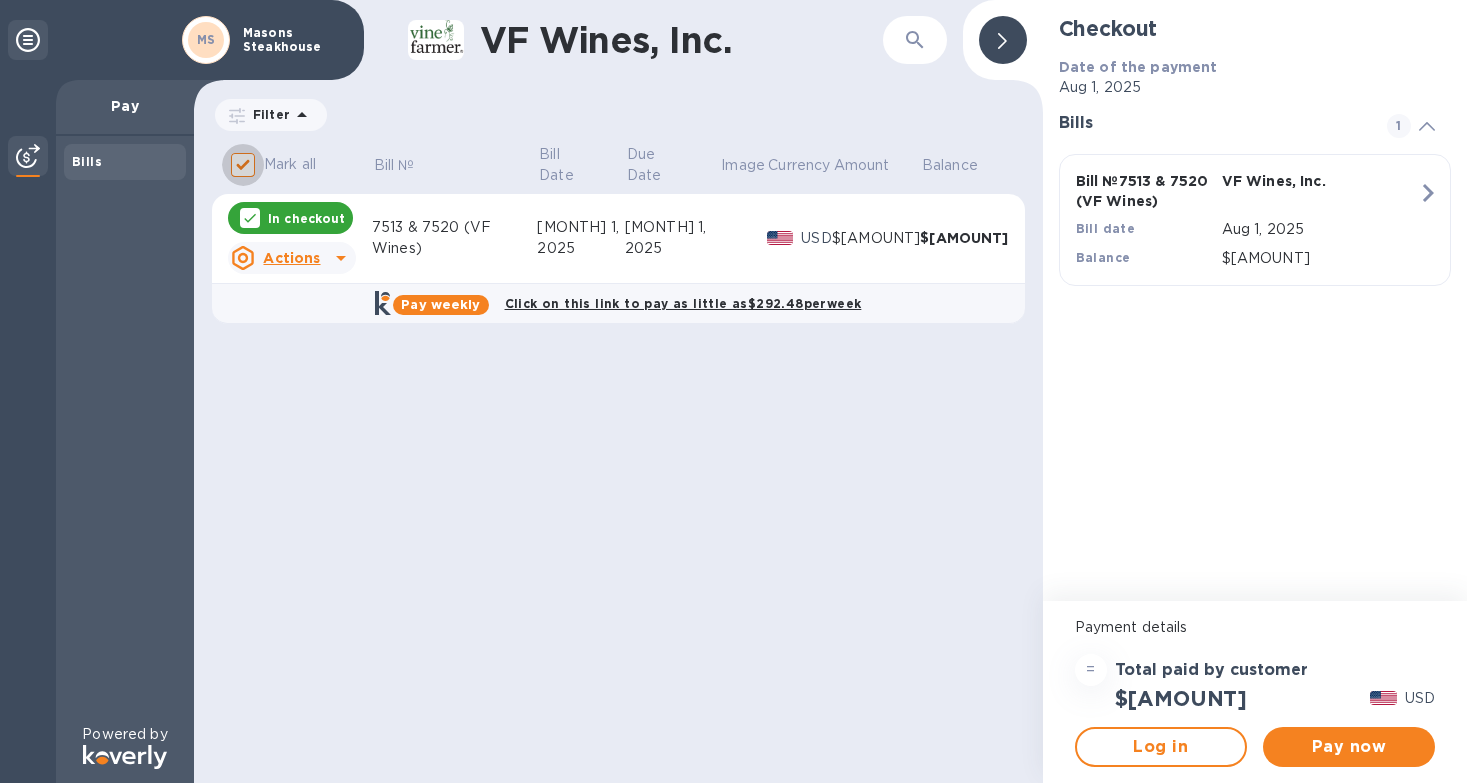 click on "Mark all" at bounding box center [243, 165] 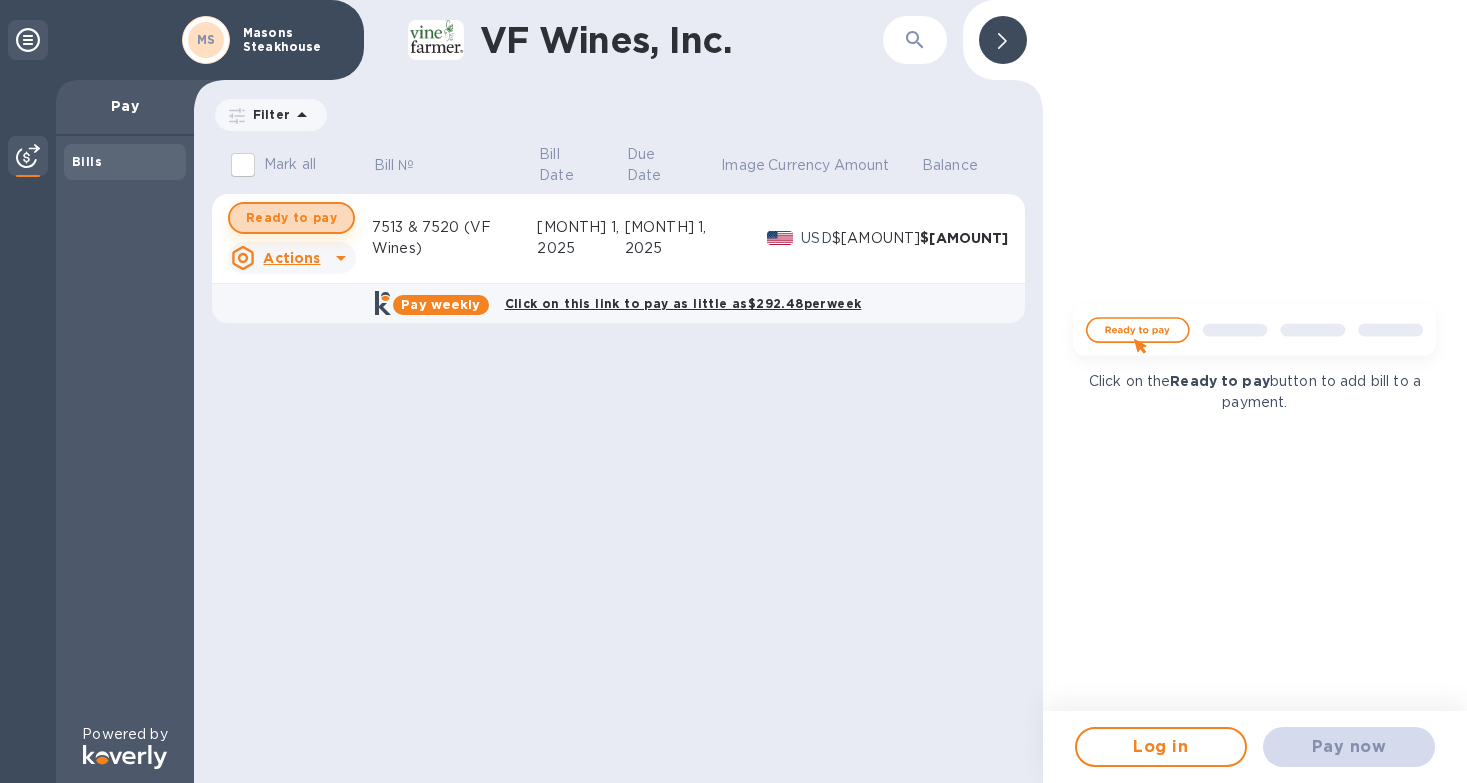 click on "Ready to pay" at bounding box center [291, 218] 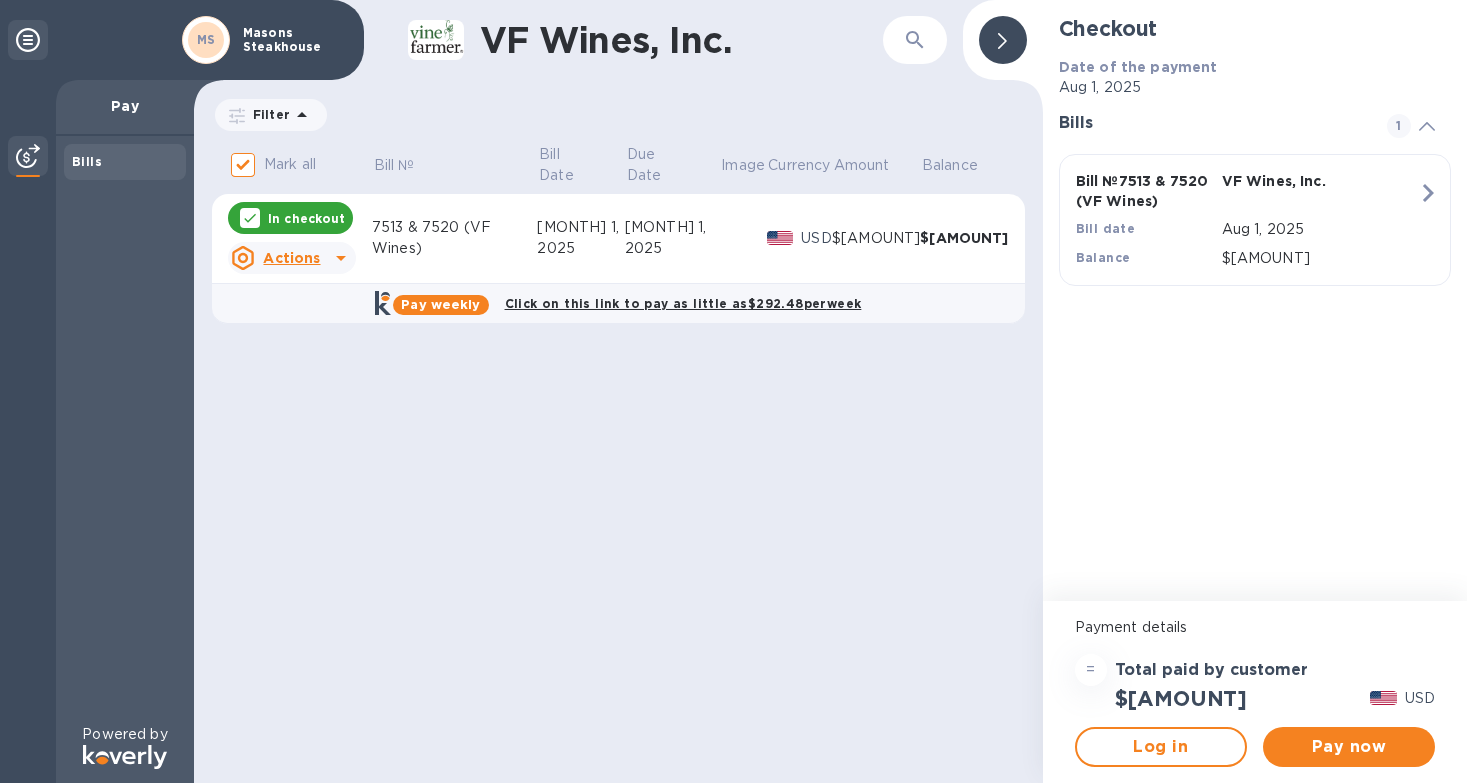 click on "In checkout" at bounding box center [306, 218] 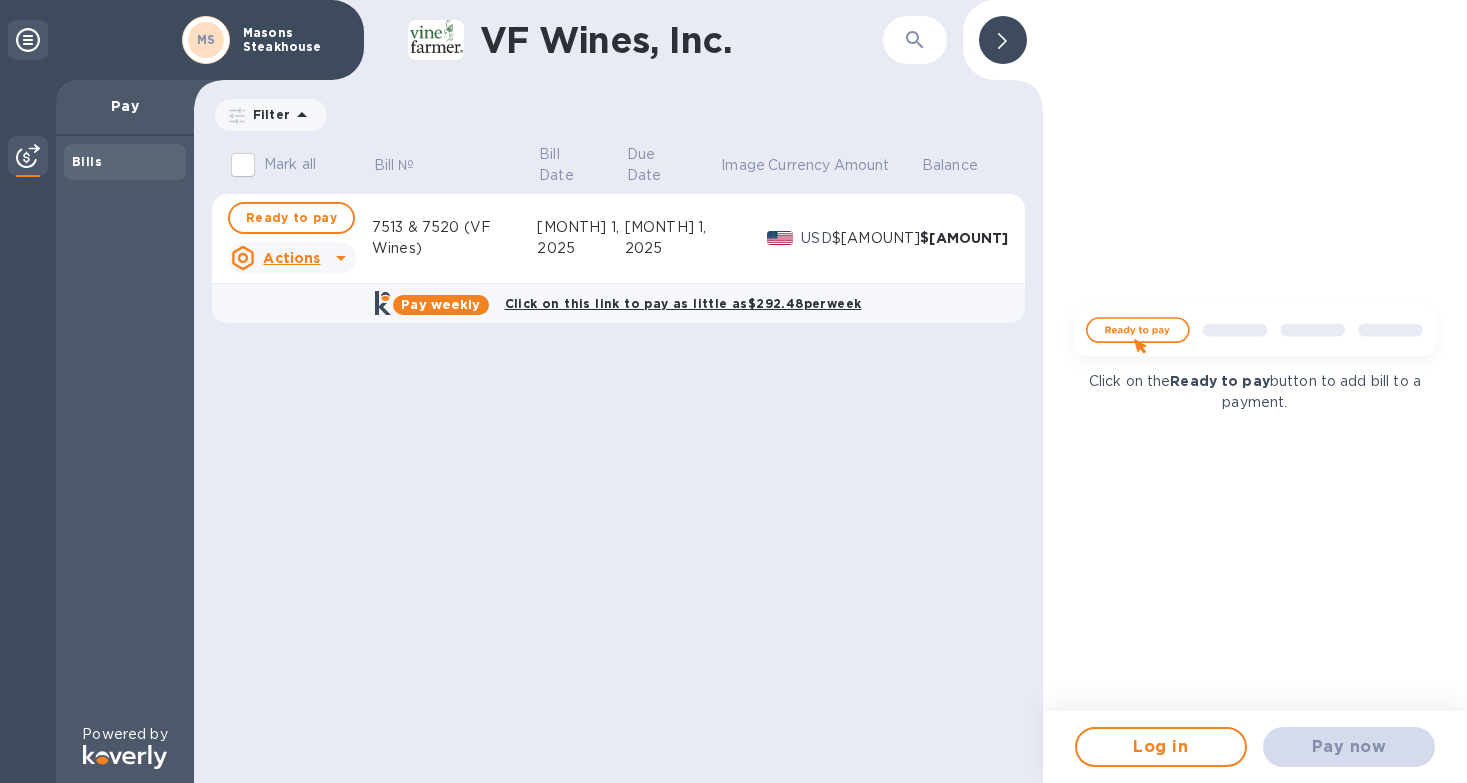 click on "[ACCOUNT_NUMBER] (VF Wines)" at bounding box center (454, 238) 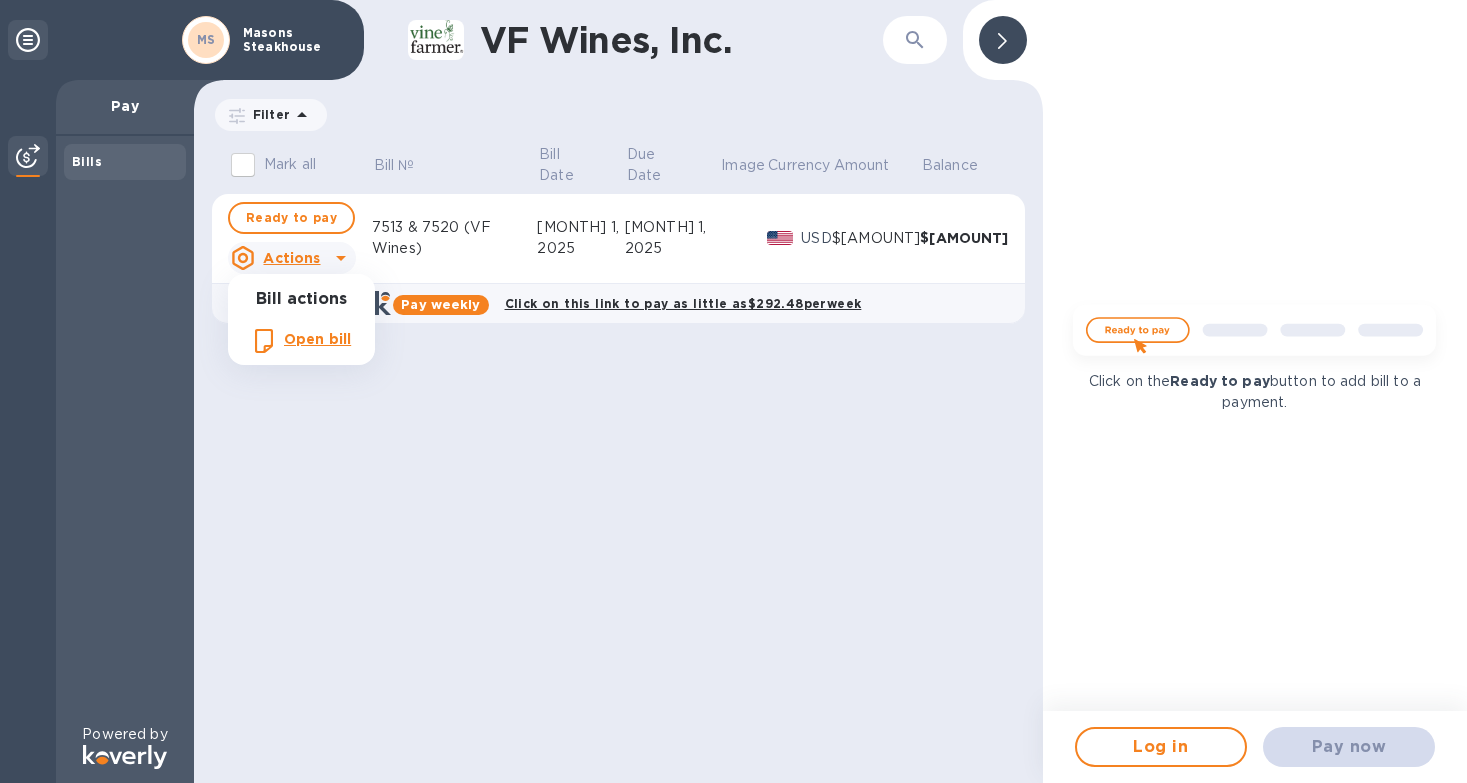 click on "Open bill" at bounding box center (317, 339) 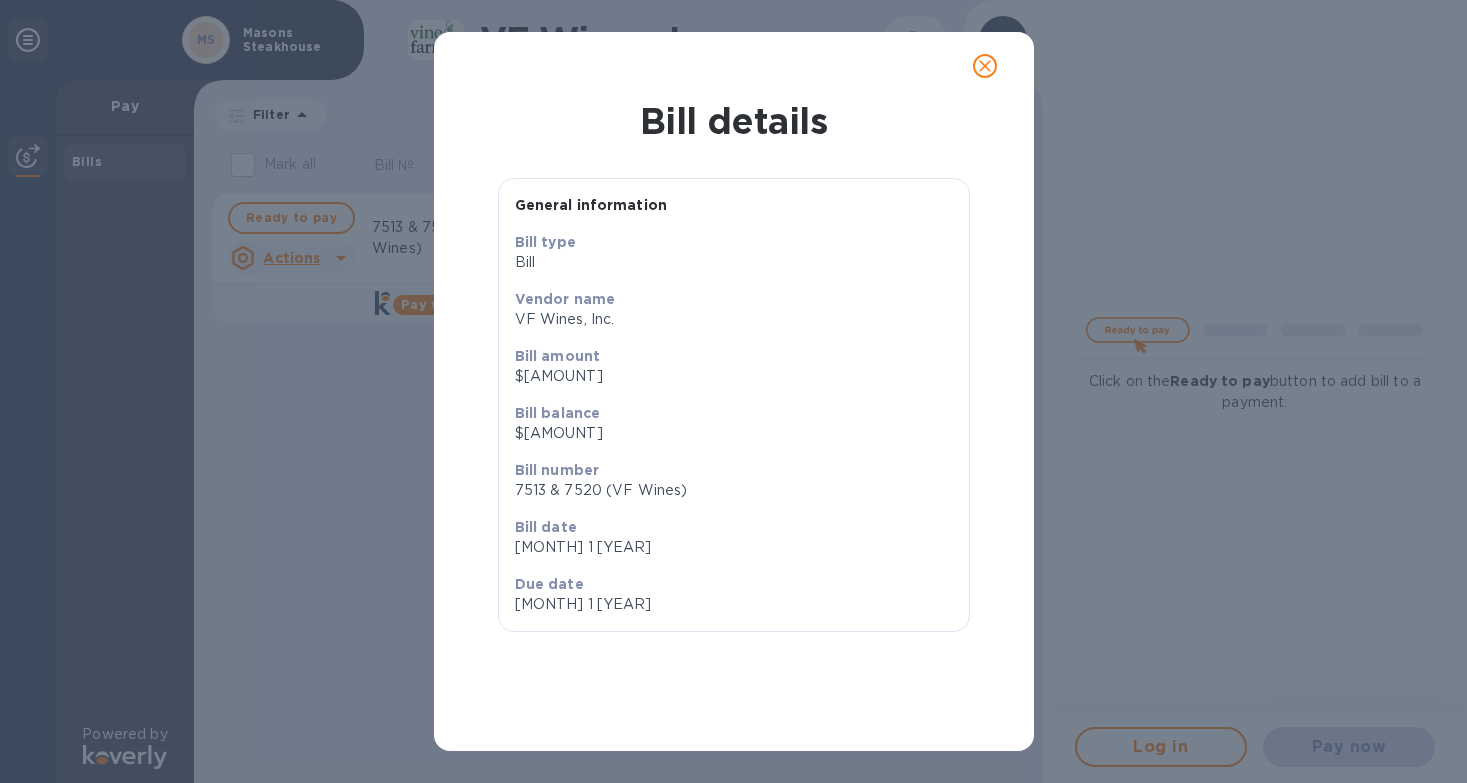 click 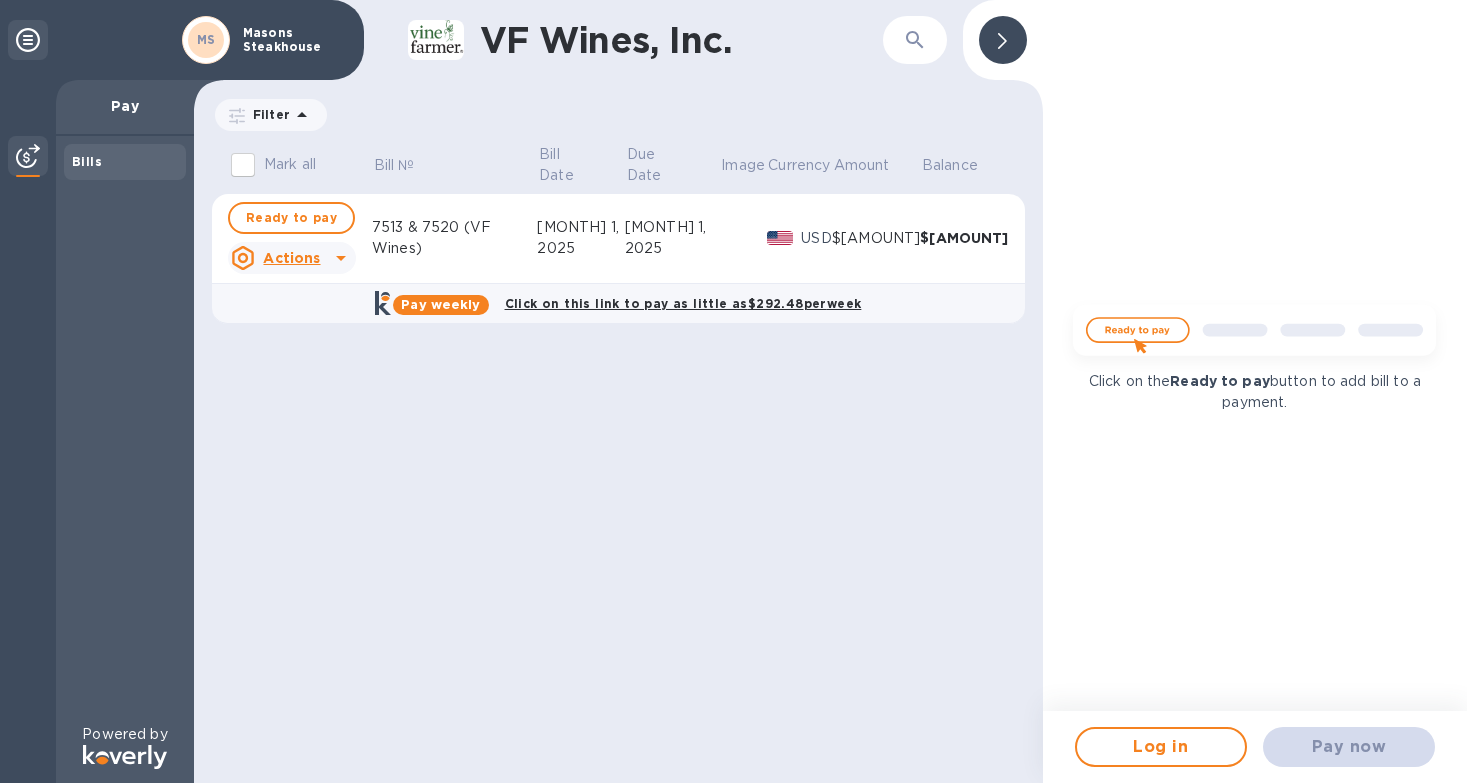 scroll, scrollTop: 0, scrollLeft: 0, axis: both 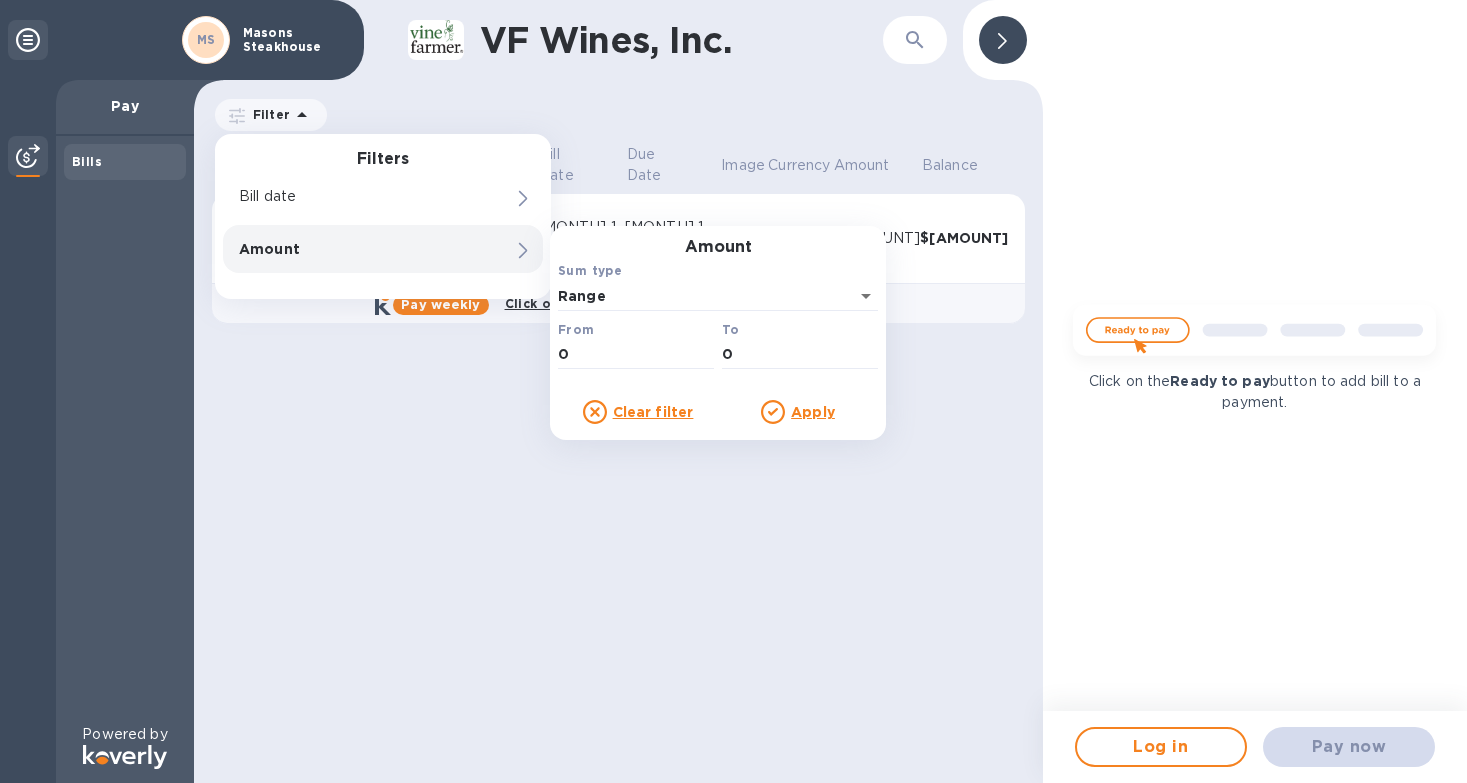 click on "VF Wines, Inc. ​ Filter Filters Bill date Amount Amount Sum type Range From 0 To 0 Clear filter Apply Amount   Mark all Bill № Bill Date Due Date Image Currency Amount Balance Ready to pay Actions 7513 & 7520 (VF Wines) Aug 1, 2025 Aug 1, 2025 USD $3,265.76 $3,265.76 Pay weekly Click on this link to pay as little as  $292.48  per  week" at bounding box center [618, 391] 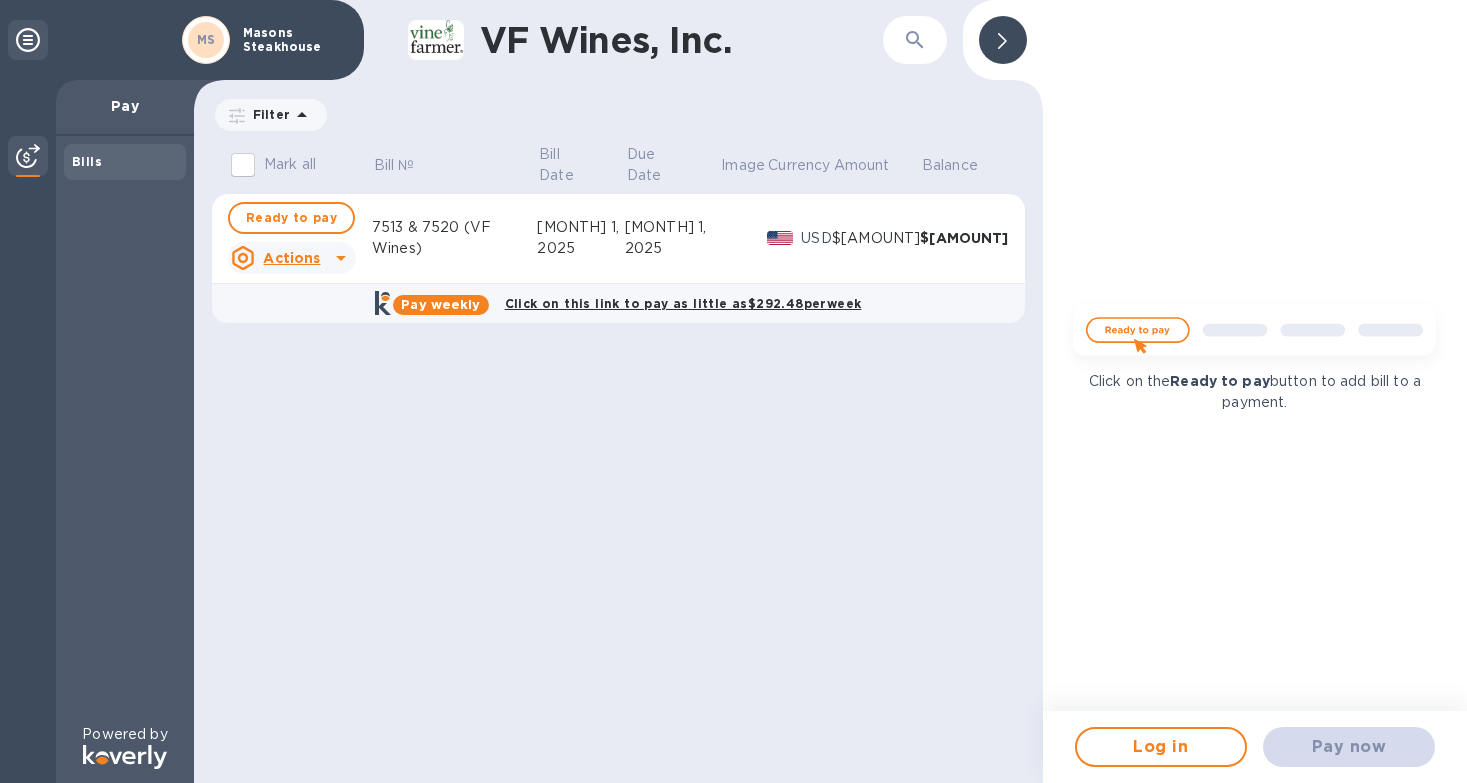 click on "$[PRICE]" at bounding box center [964, 238] 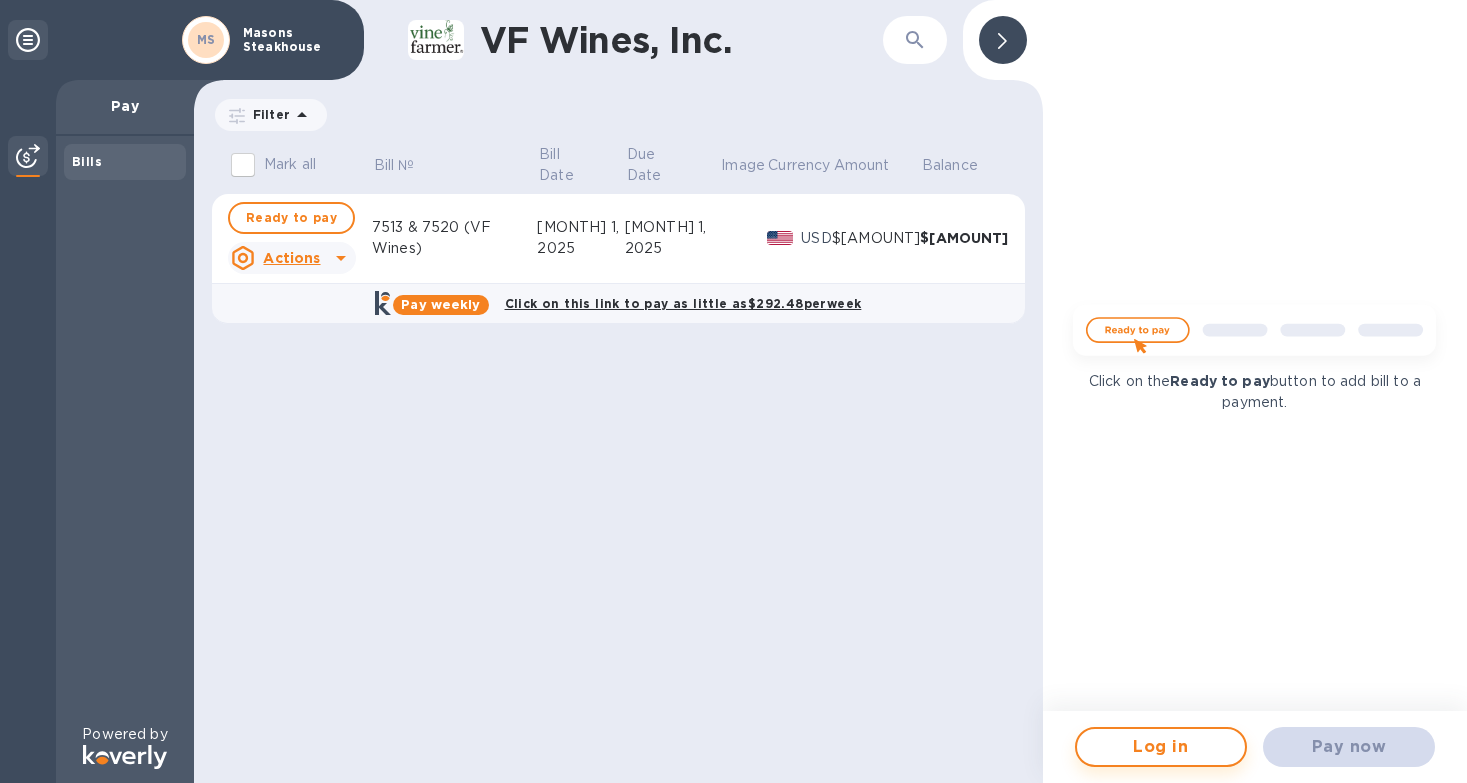 click on "Log in" at bounding box center [1161, 747] 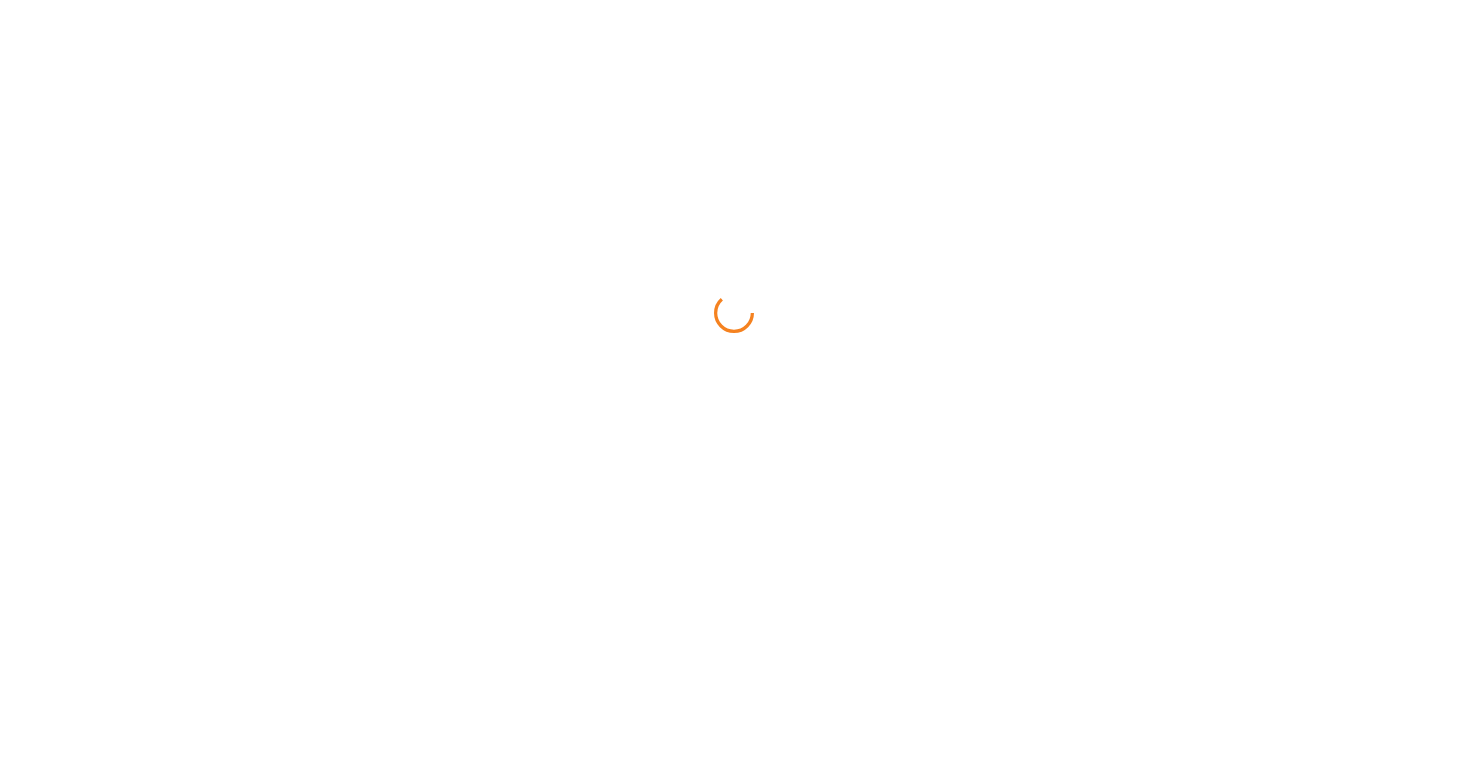 scroll, scrollTop: 0, scrollLeft: 0, axis: both 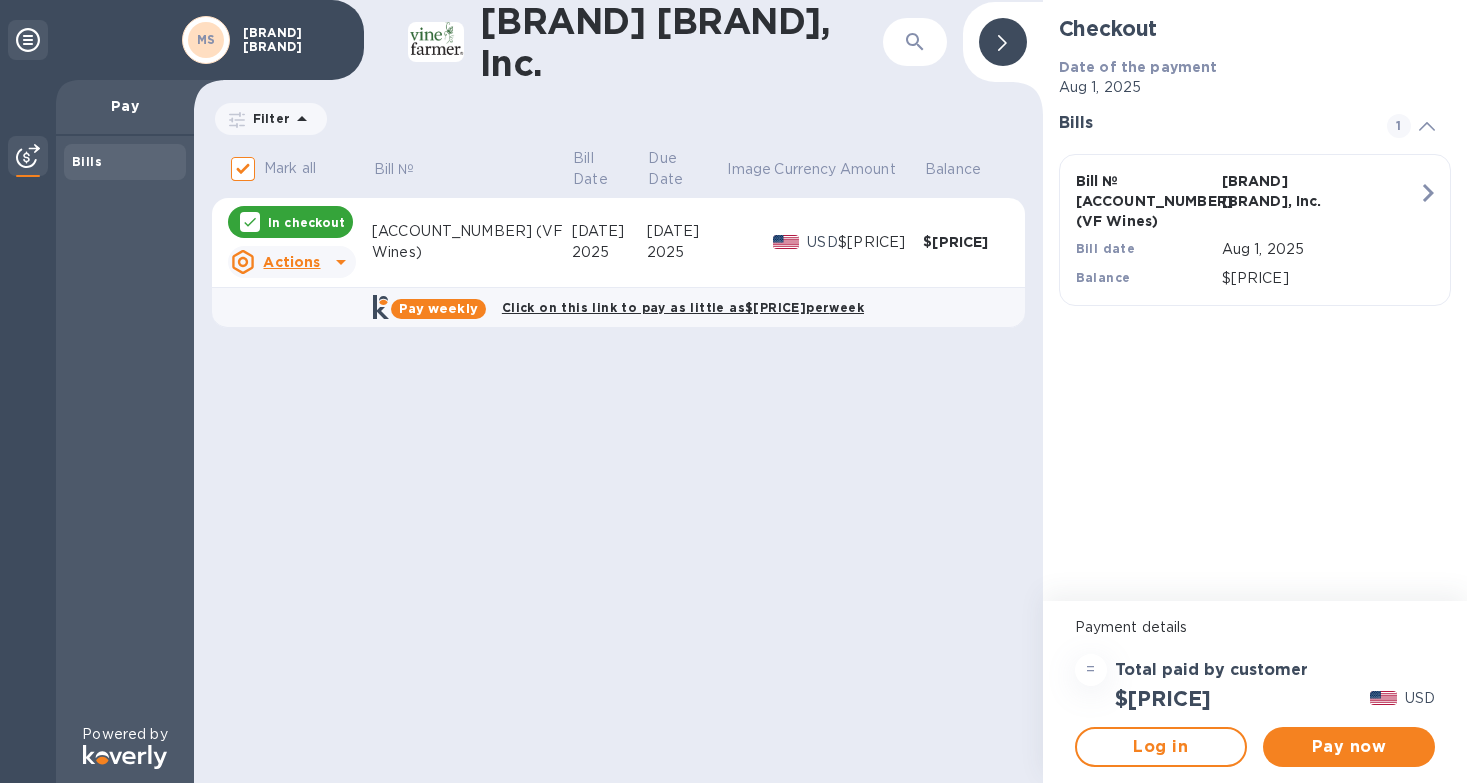 click on "[ACCOUNT_NUMBER] (VF Wines)" at bounding box center (472, 242) 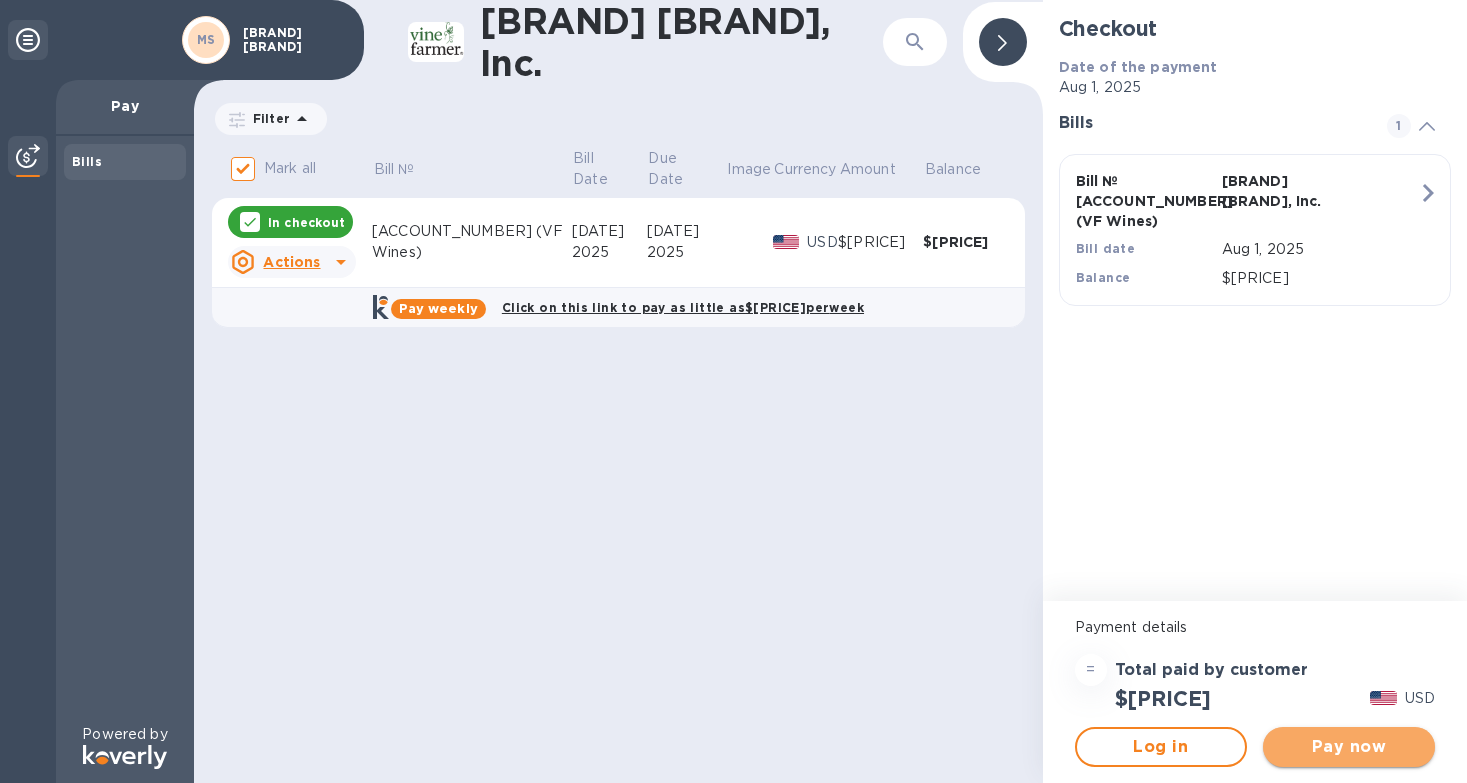 click on "Pay now" at bounding box center (1349, 747) 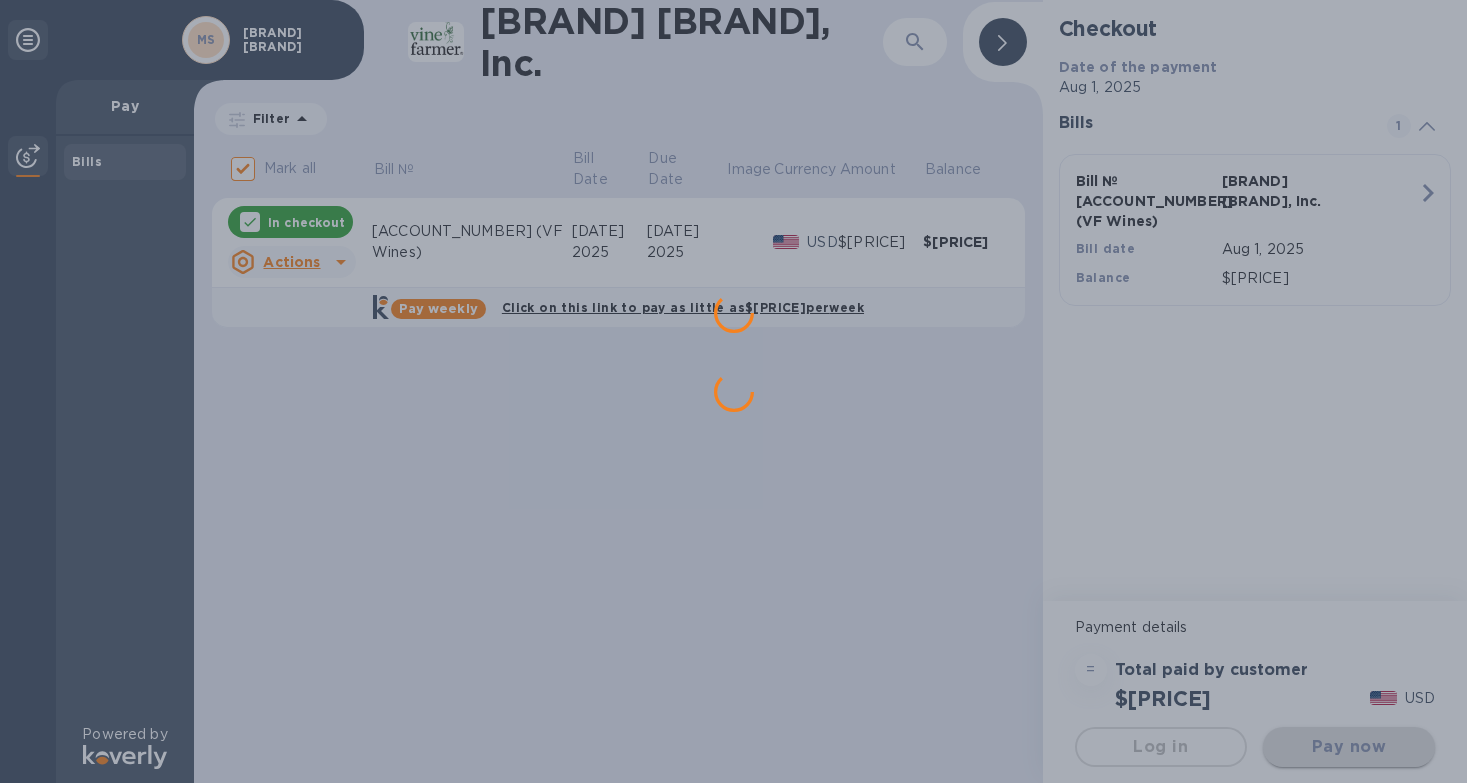 scroll, scrollTop: 0, scrollLeft: 0, axis: both 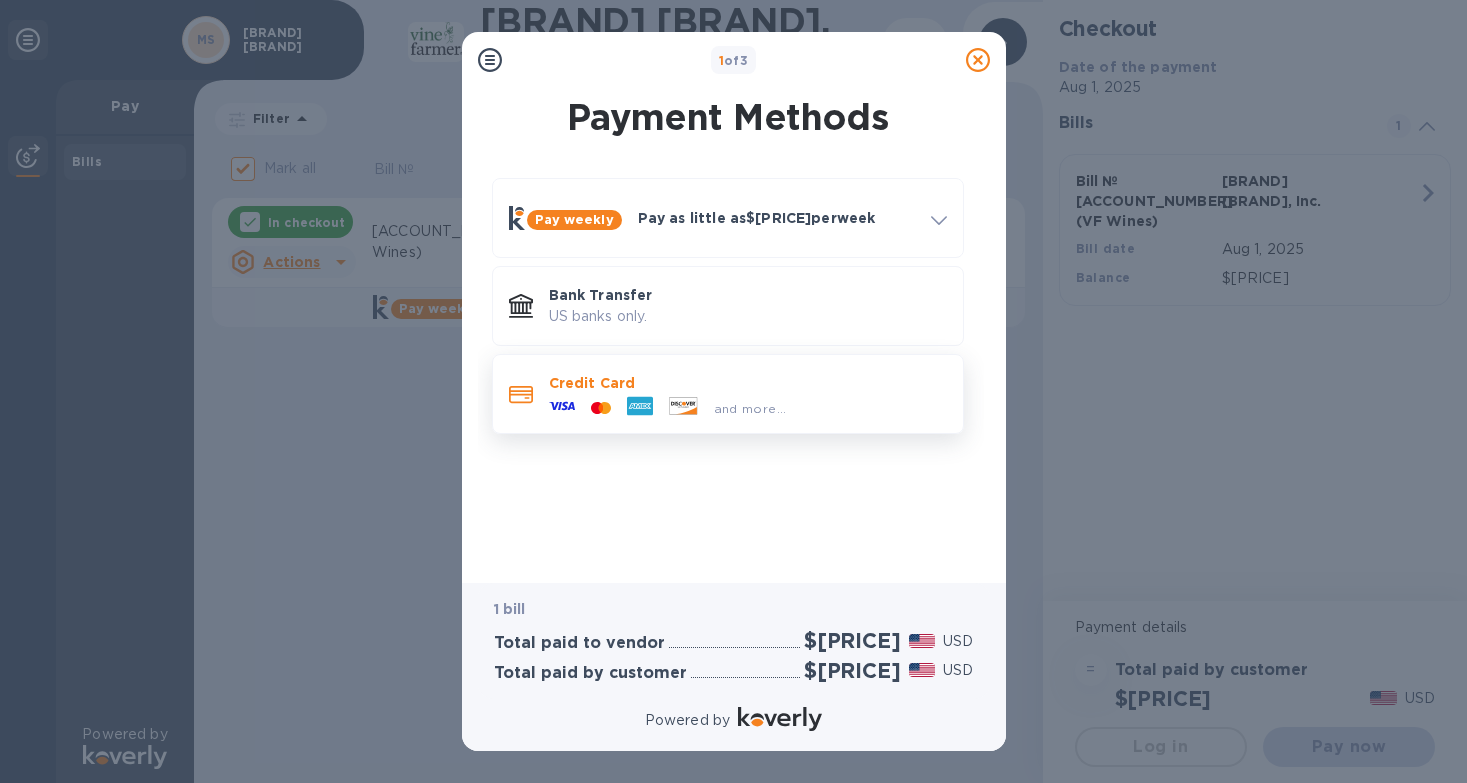click on "and more..." at bounding box center [750, 408] 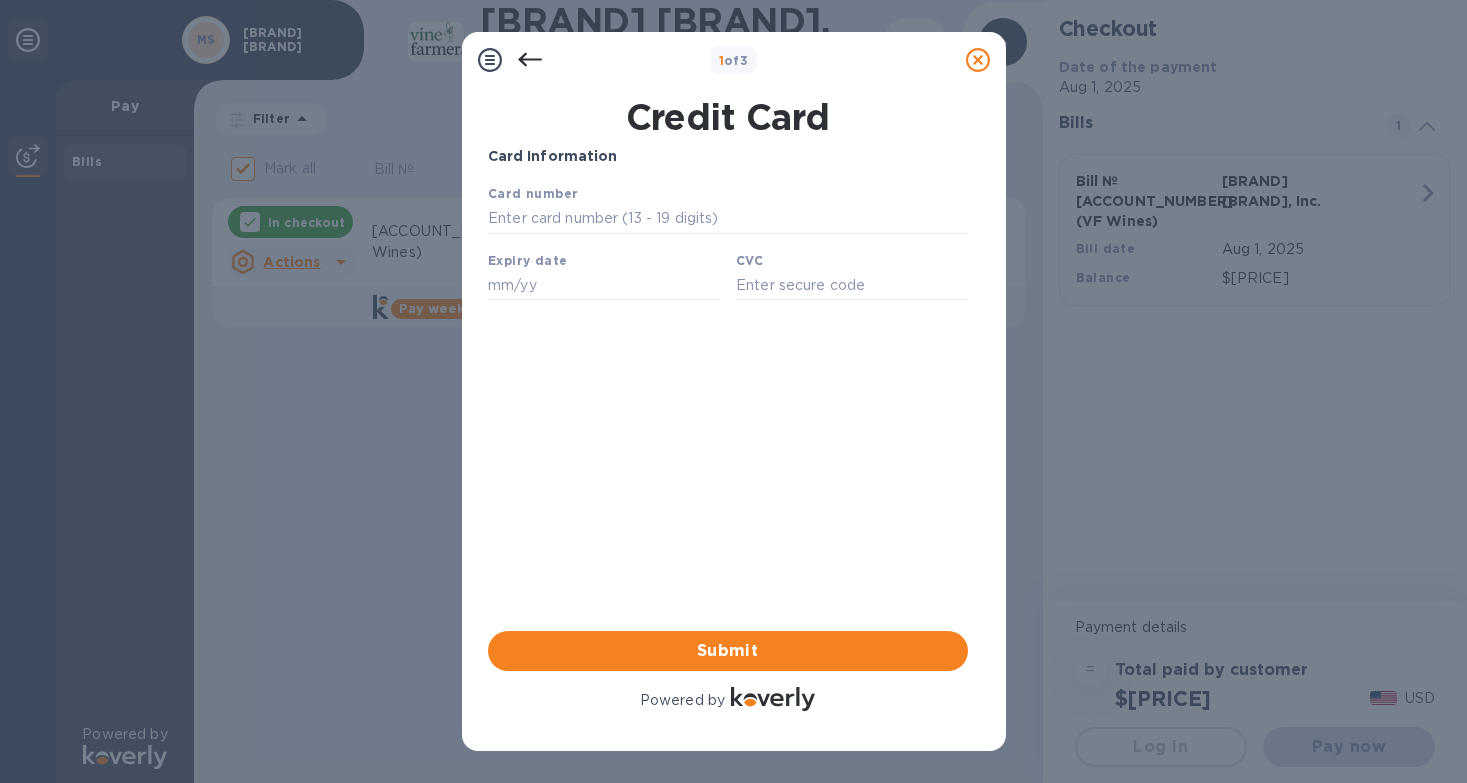 scroll, scrollTop: 0, scrollLeft: 0, axis: both 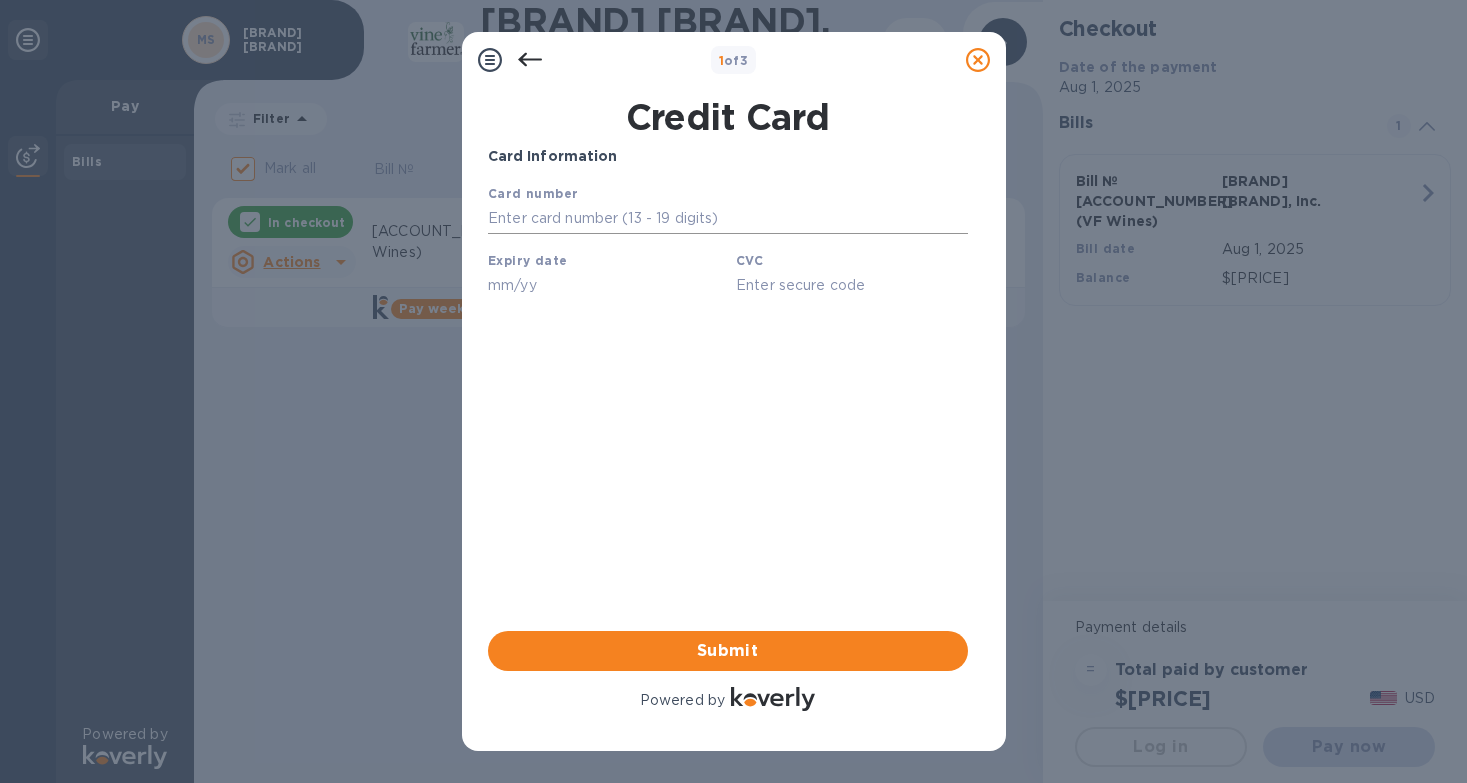 click at bounding box center [727, 219] 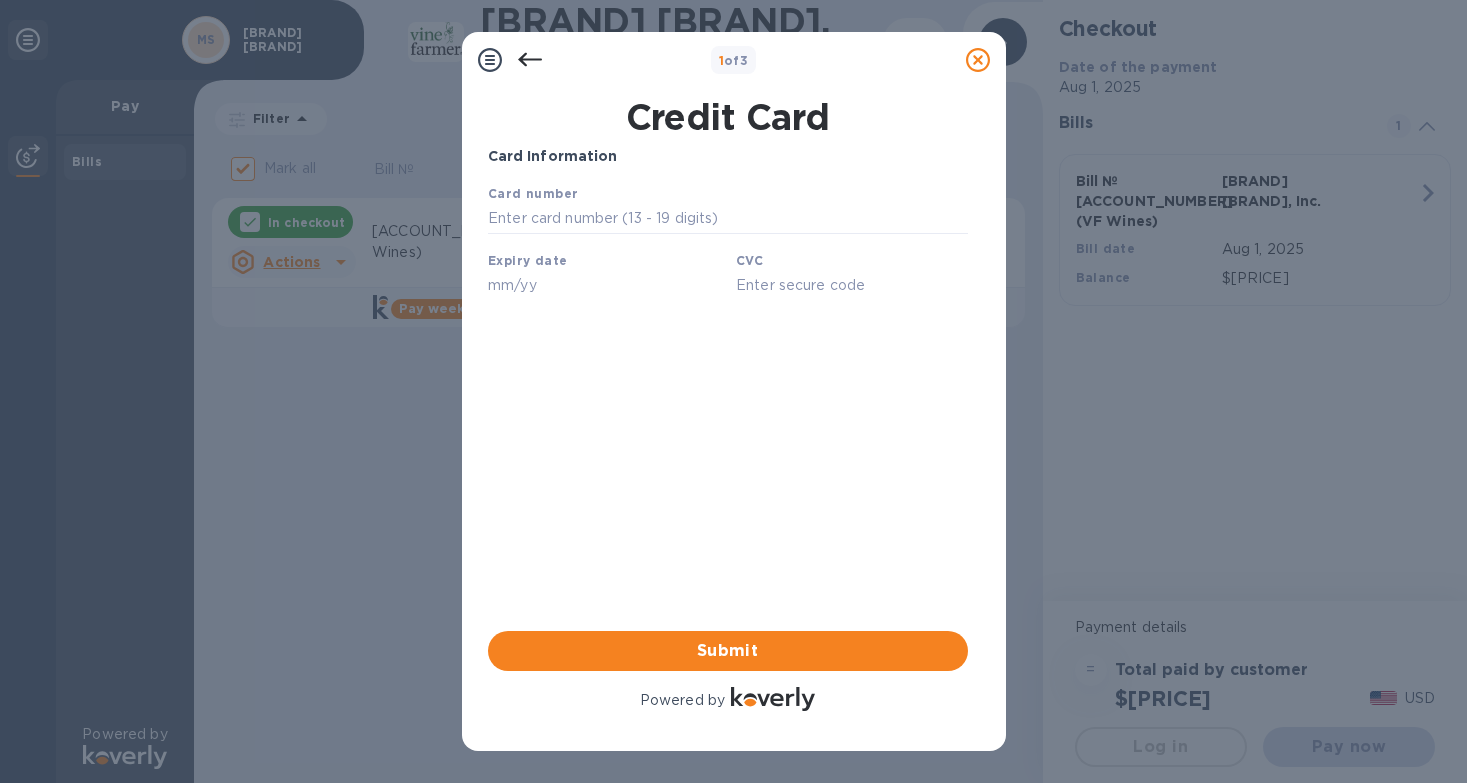 type on "[CREDIT_CARD_NUMBER]" 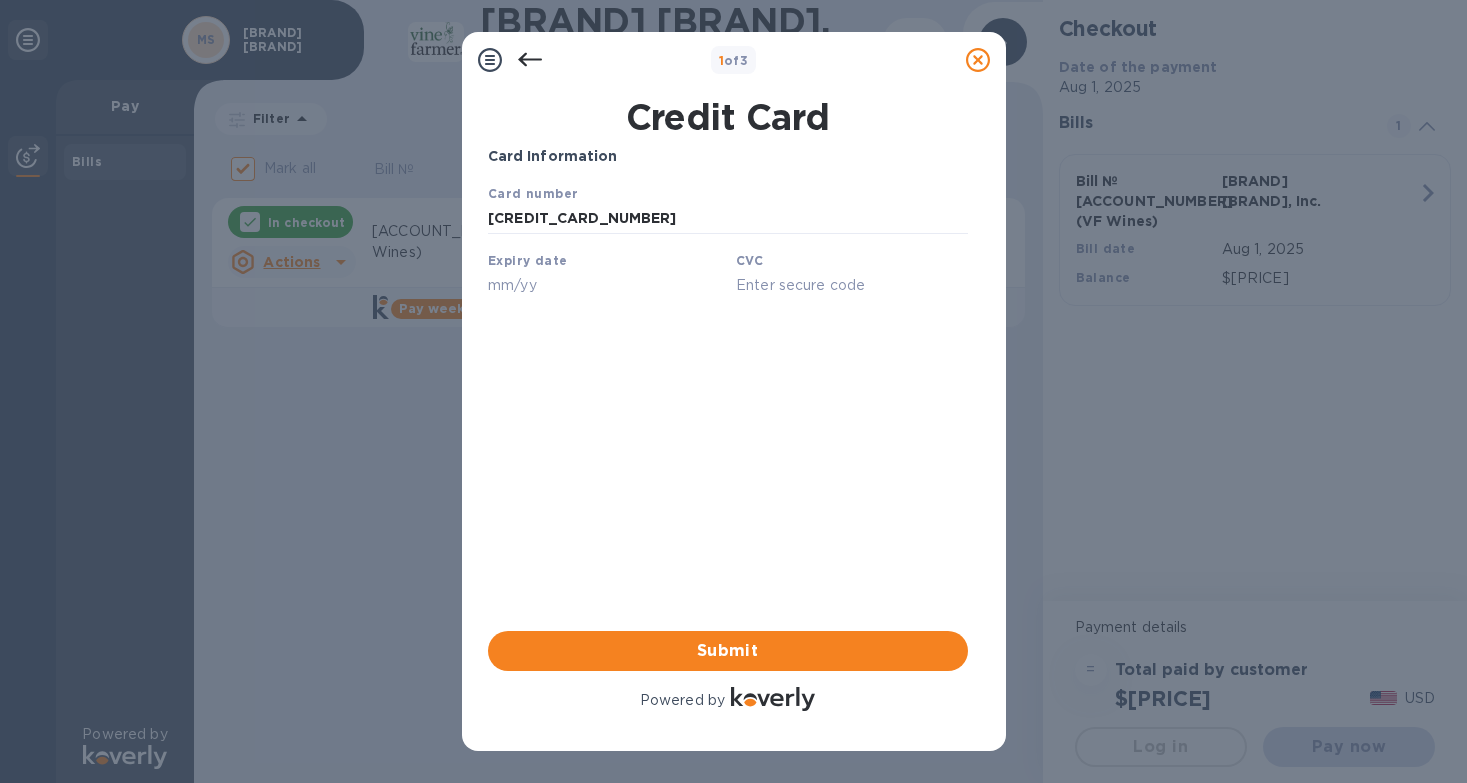 type on "[DATE]" 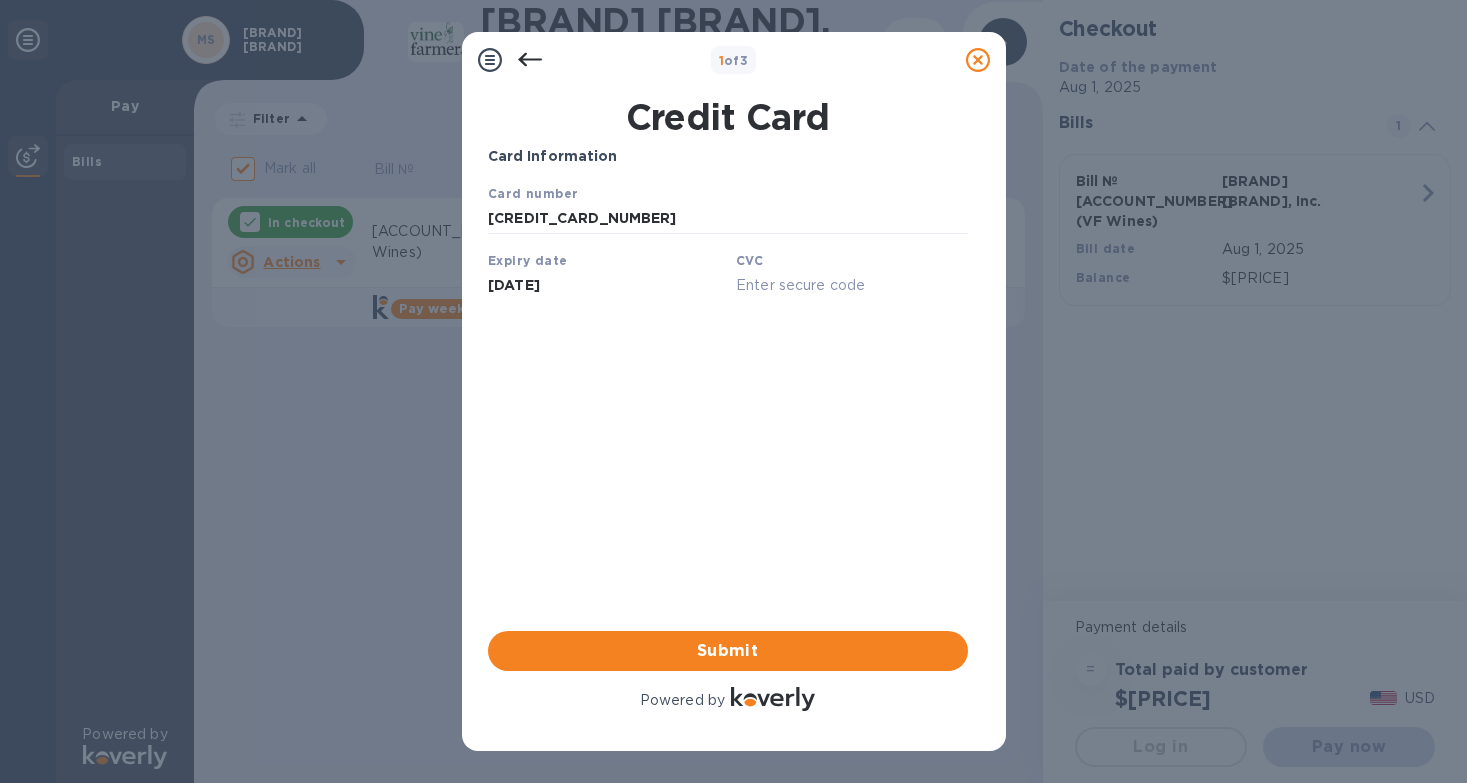 type on "[ROUTING_NUMBER]" 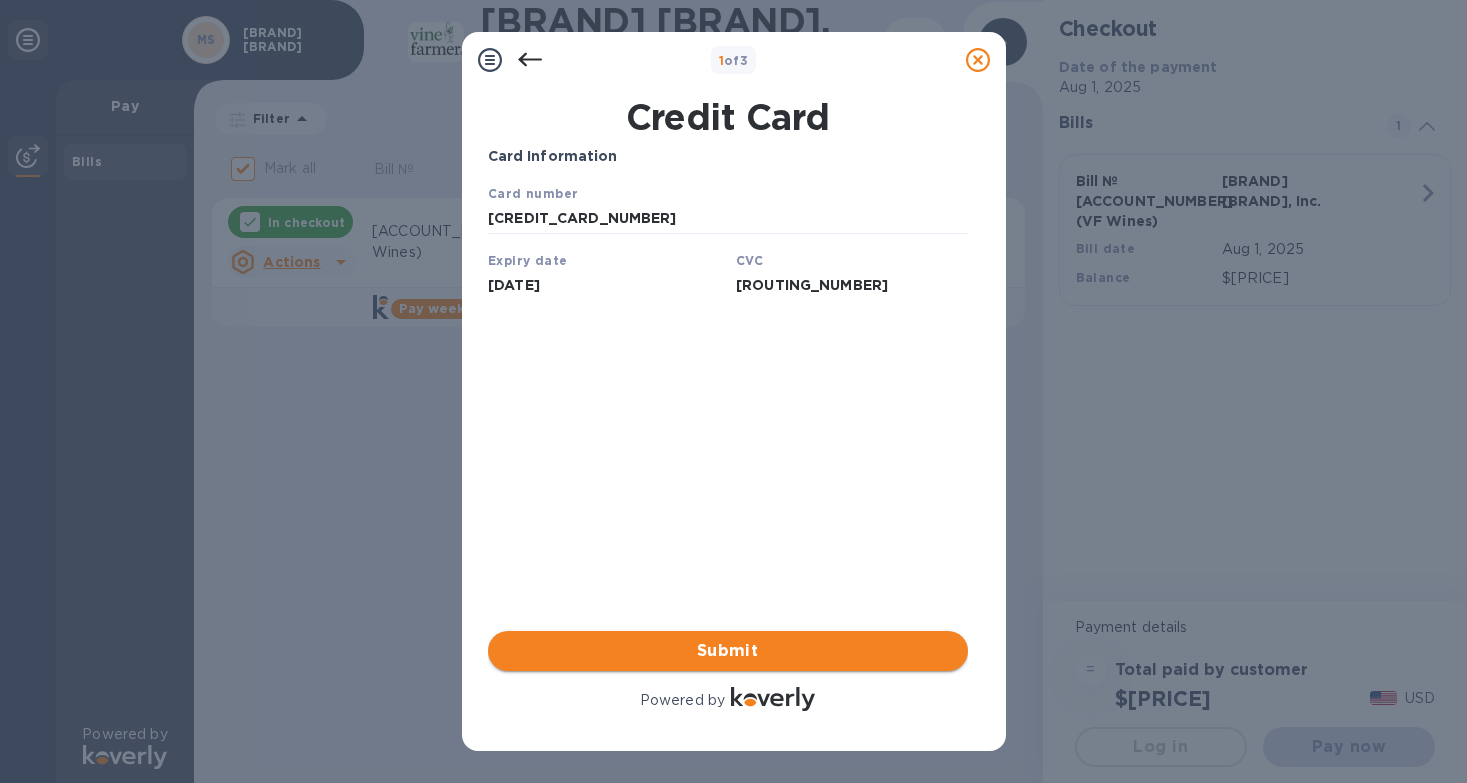 click on "Submit" at bounding box center [728, 651] 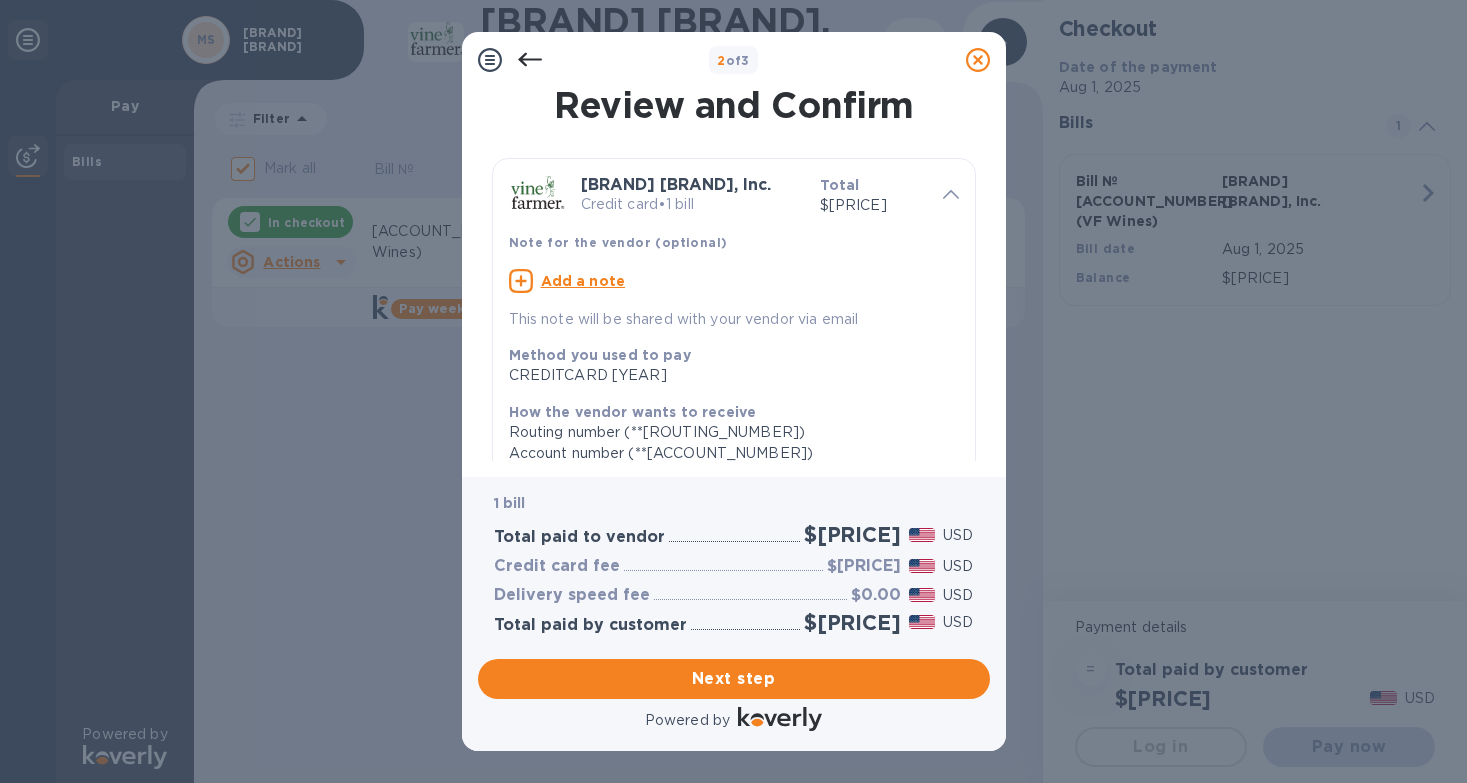 scroll, scrollTop: 0, scrollLeft: 0, axis: both 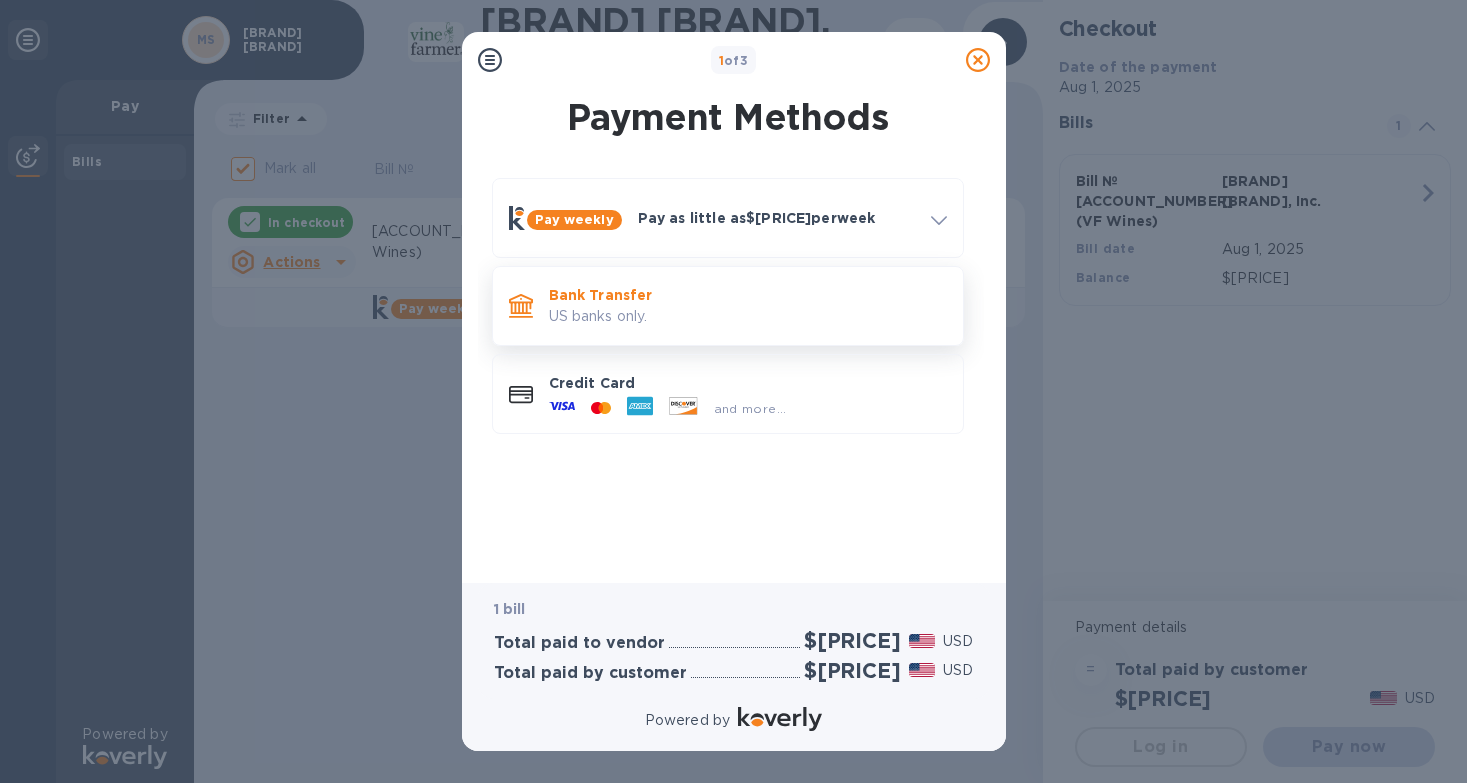 click on "US banks only." at bounding box center (748, 316) 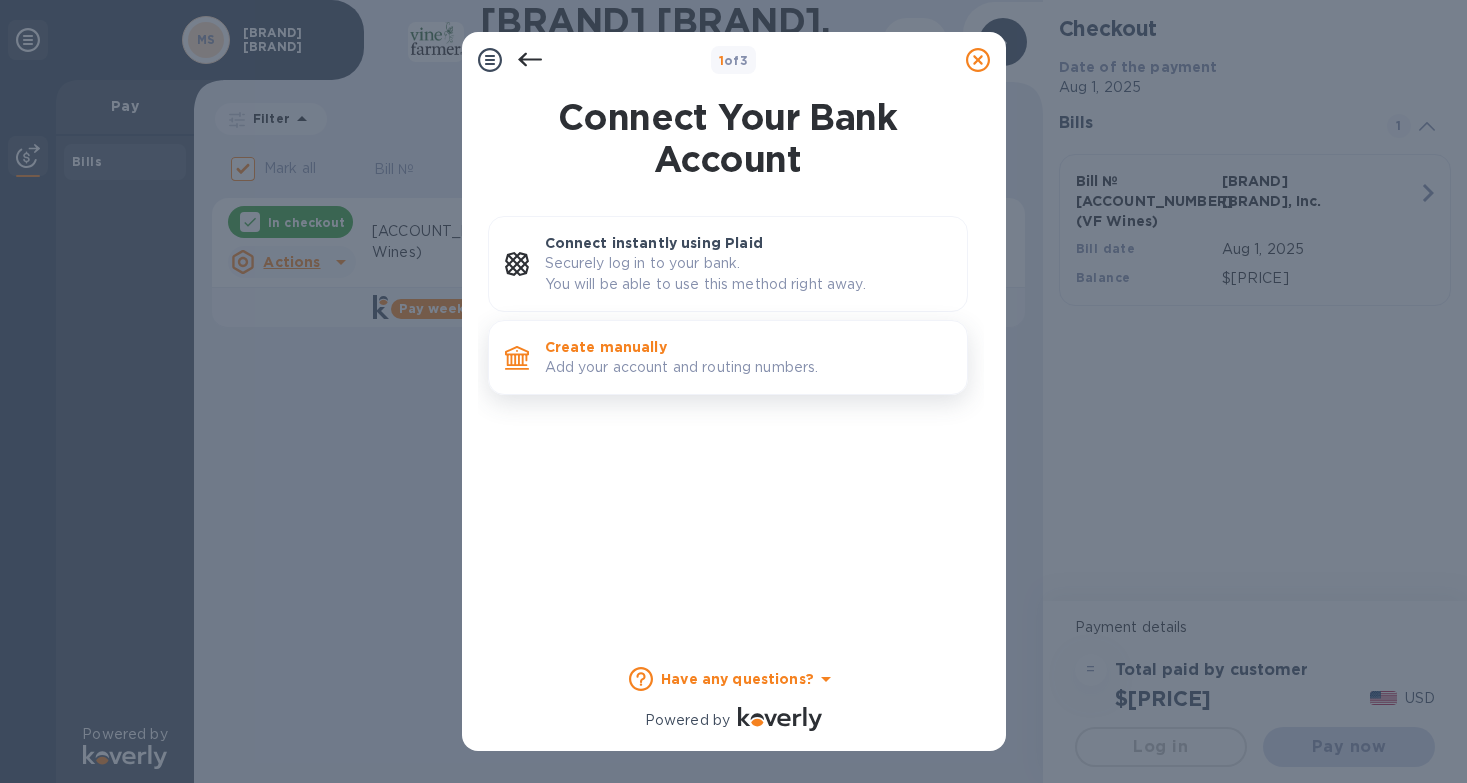 click on "Add your account and routing numbers." at bounding box center [748, 367] 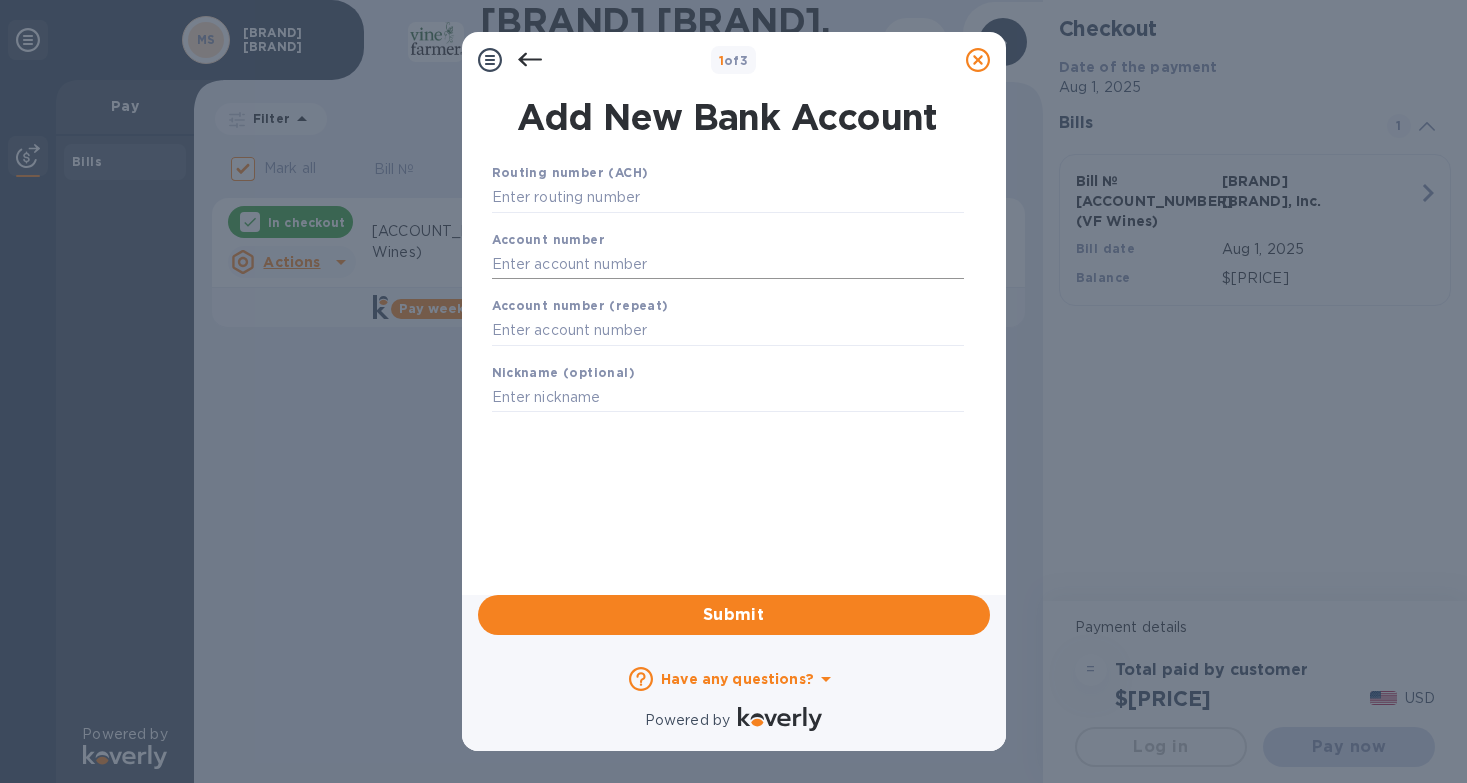 click at bounding box center (728, 264) 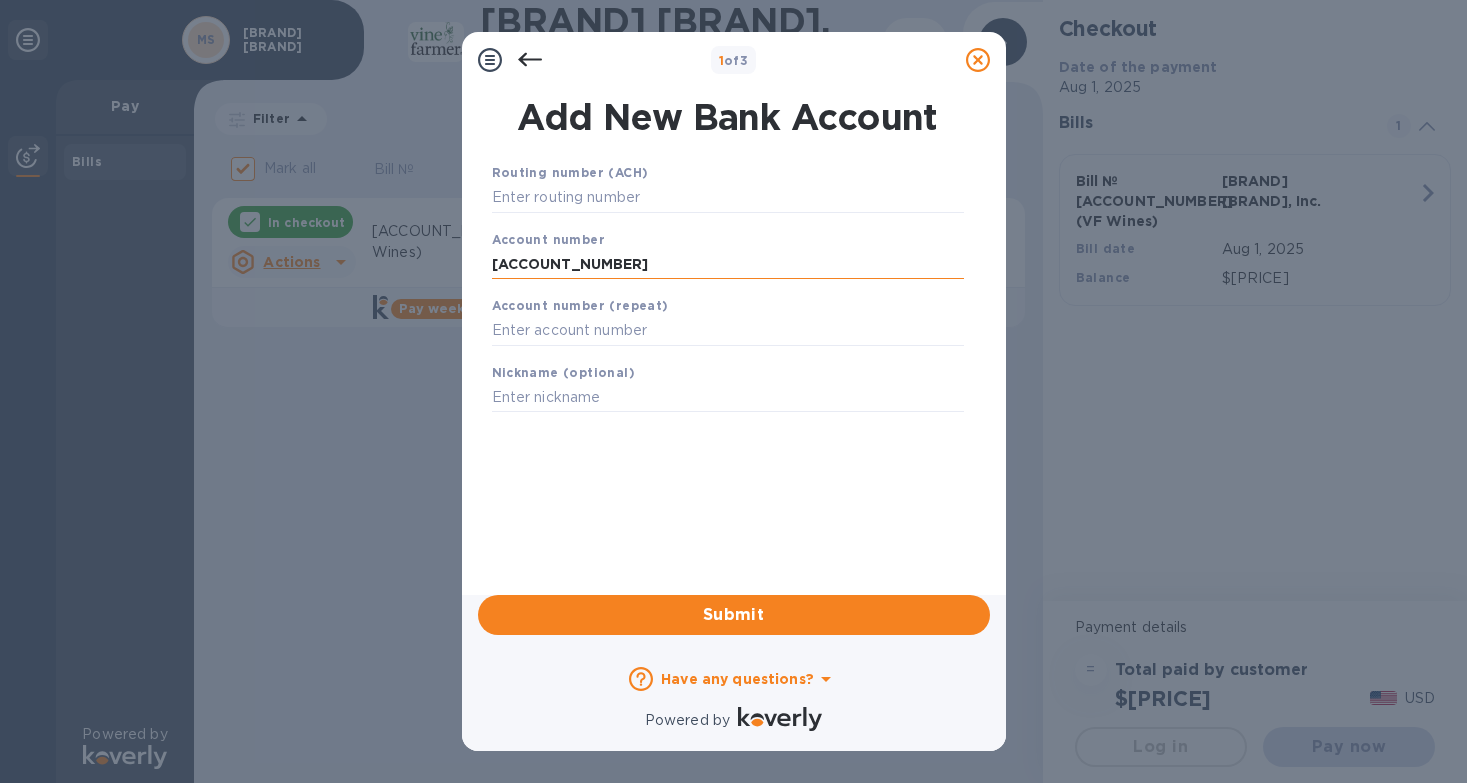type on "[ACCOUNT_NUMBER]" 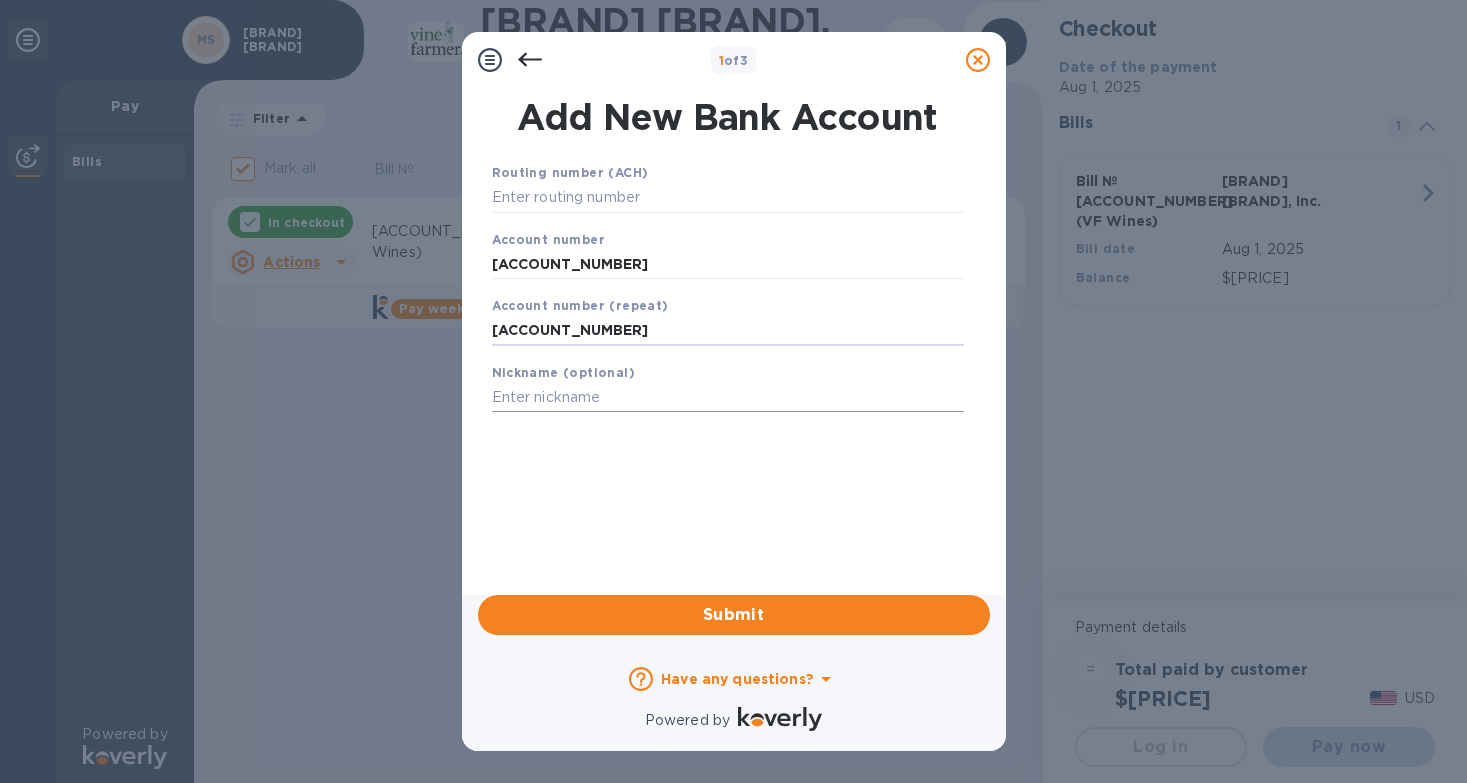 type on "[ACCOUNT_NUMBER]" 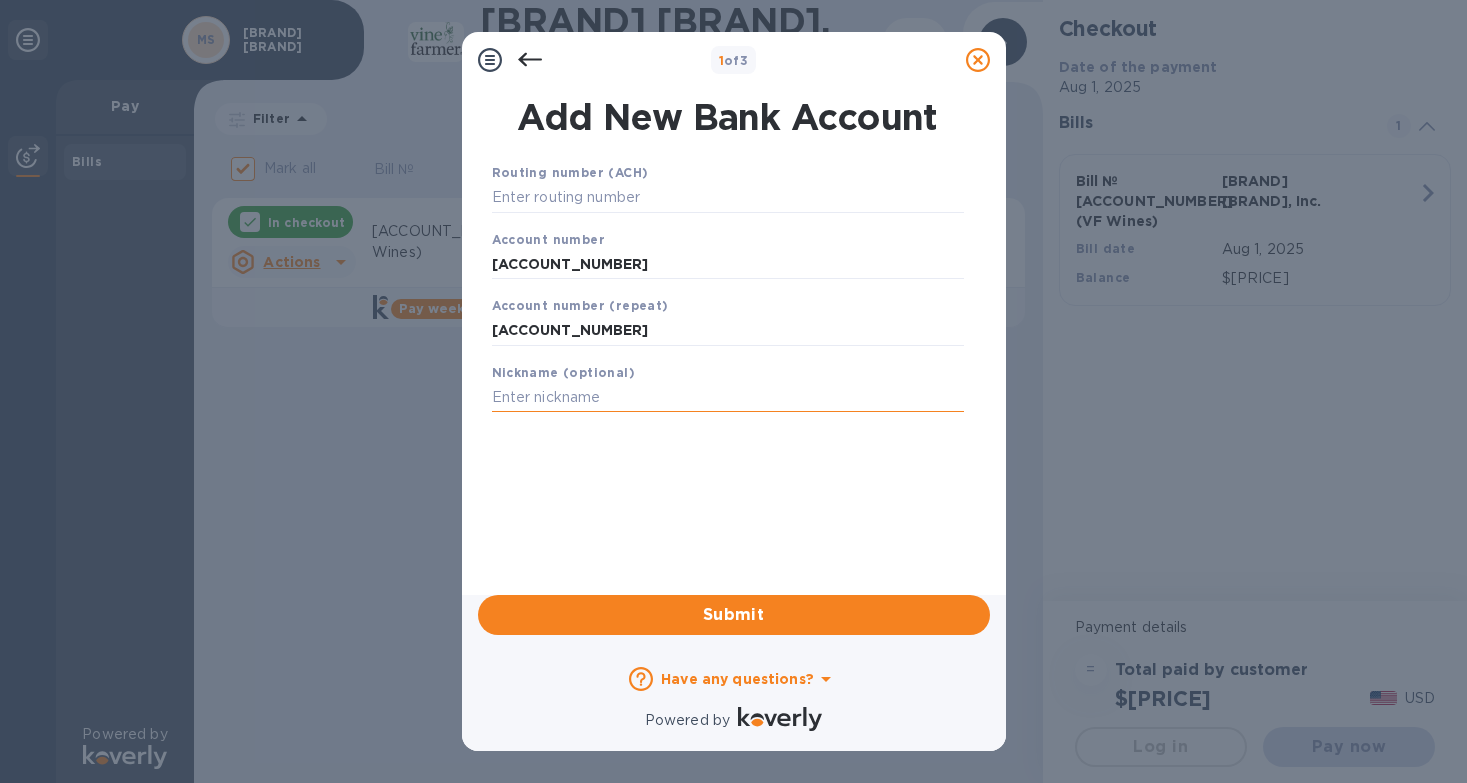 click at bounding box center [728, 398] 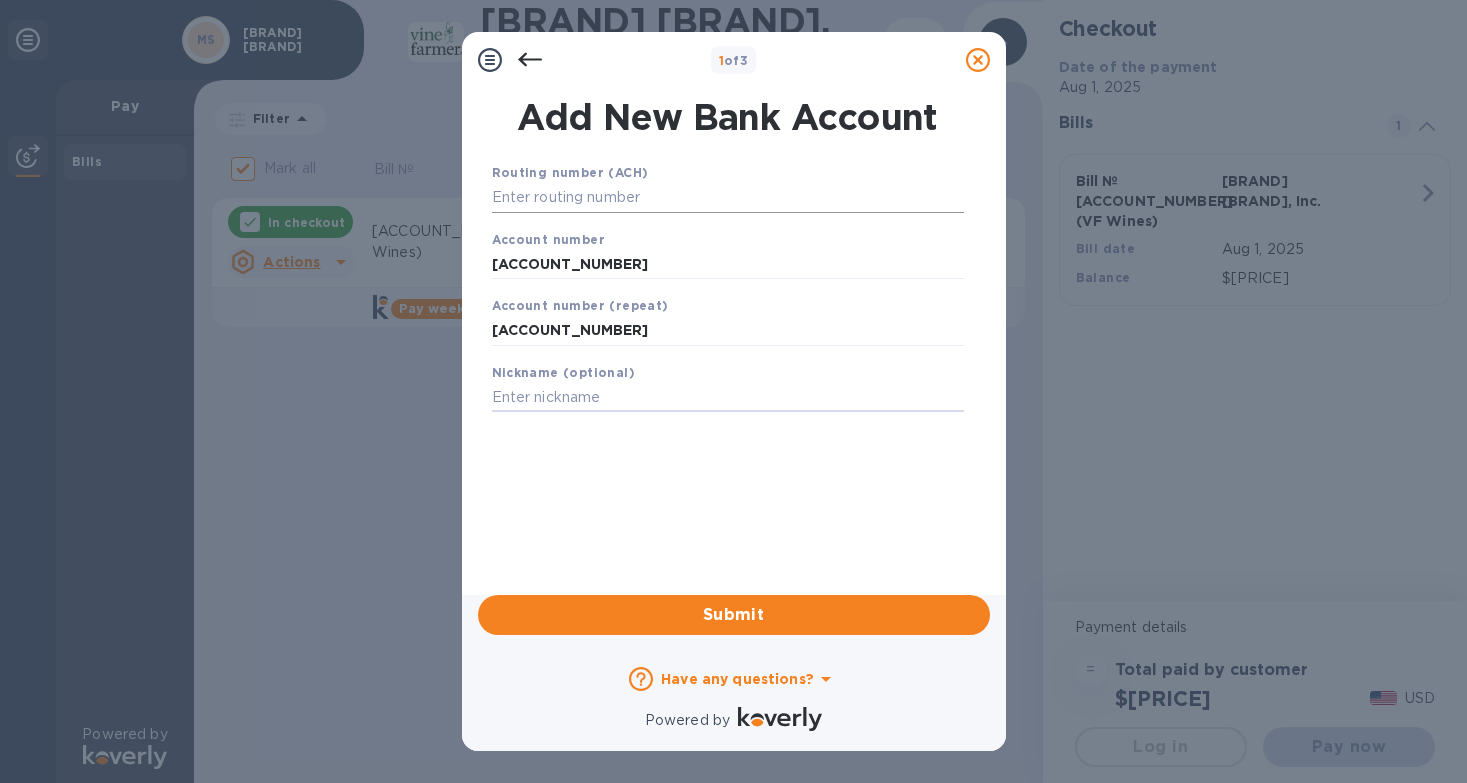 click at bounding box center (728, 198) 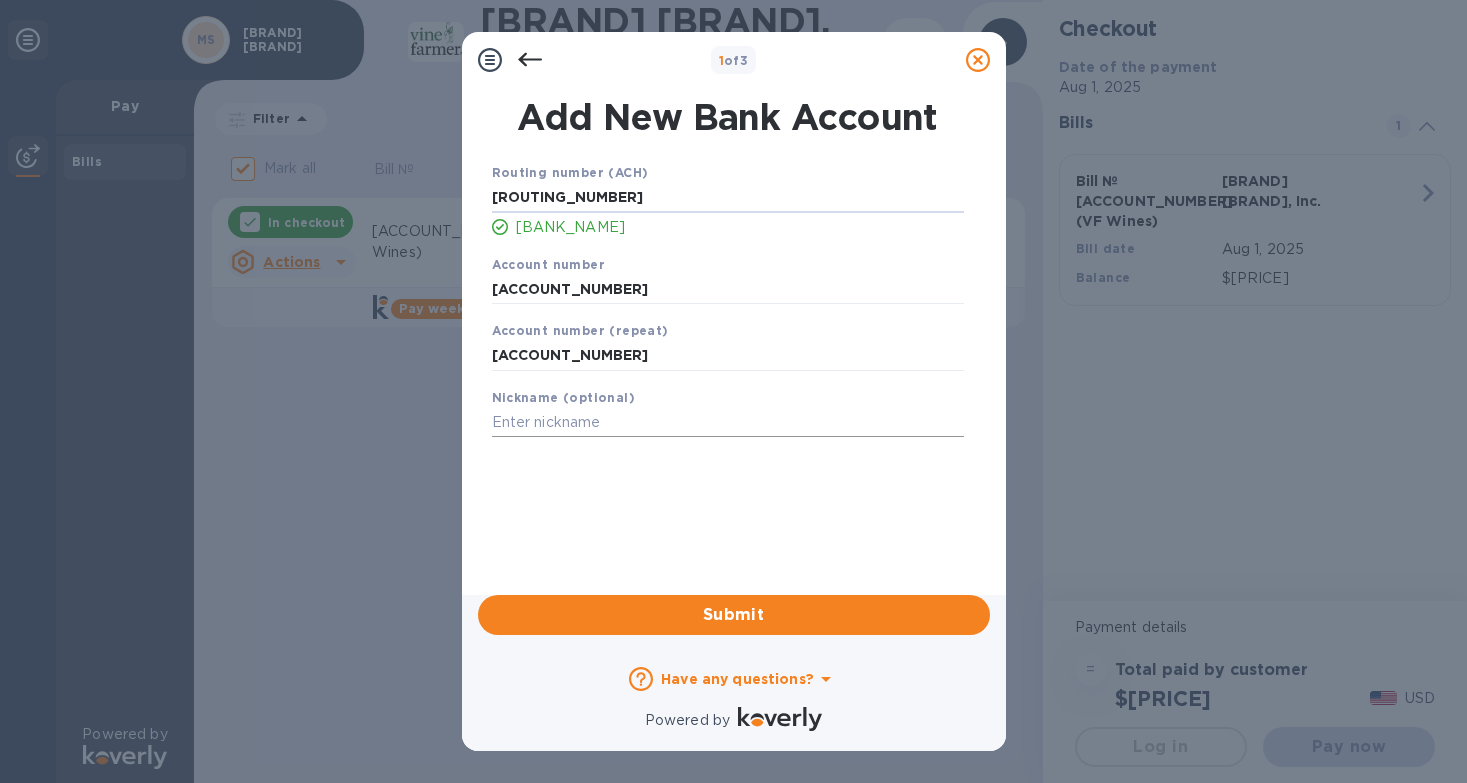 type on "[ROUTING_NUMBER]" 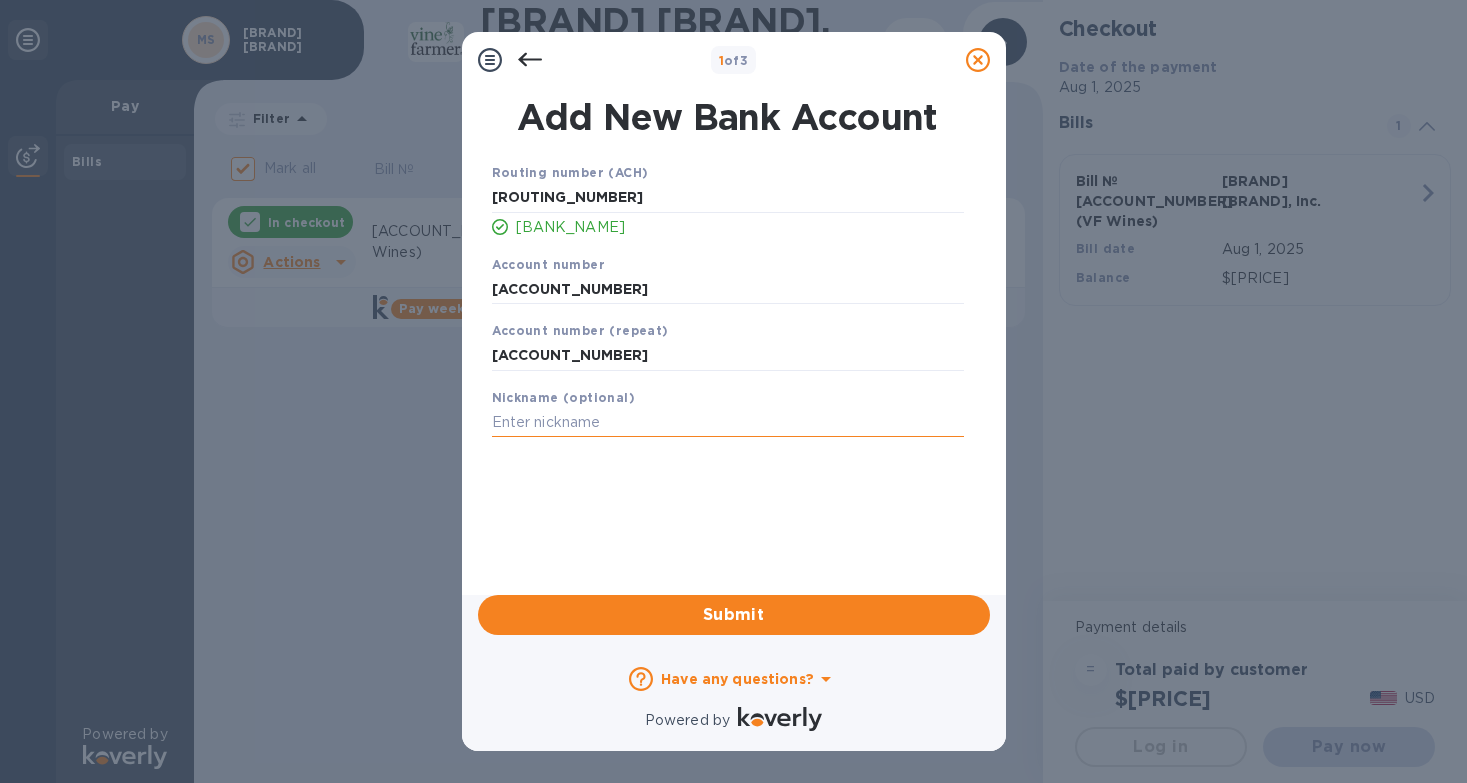 click at bounding box center (728, 423) 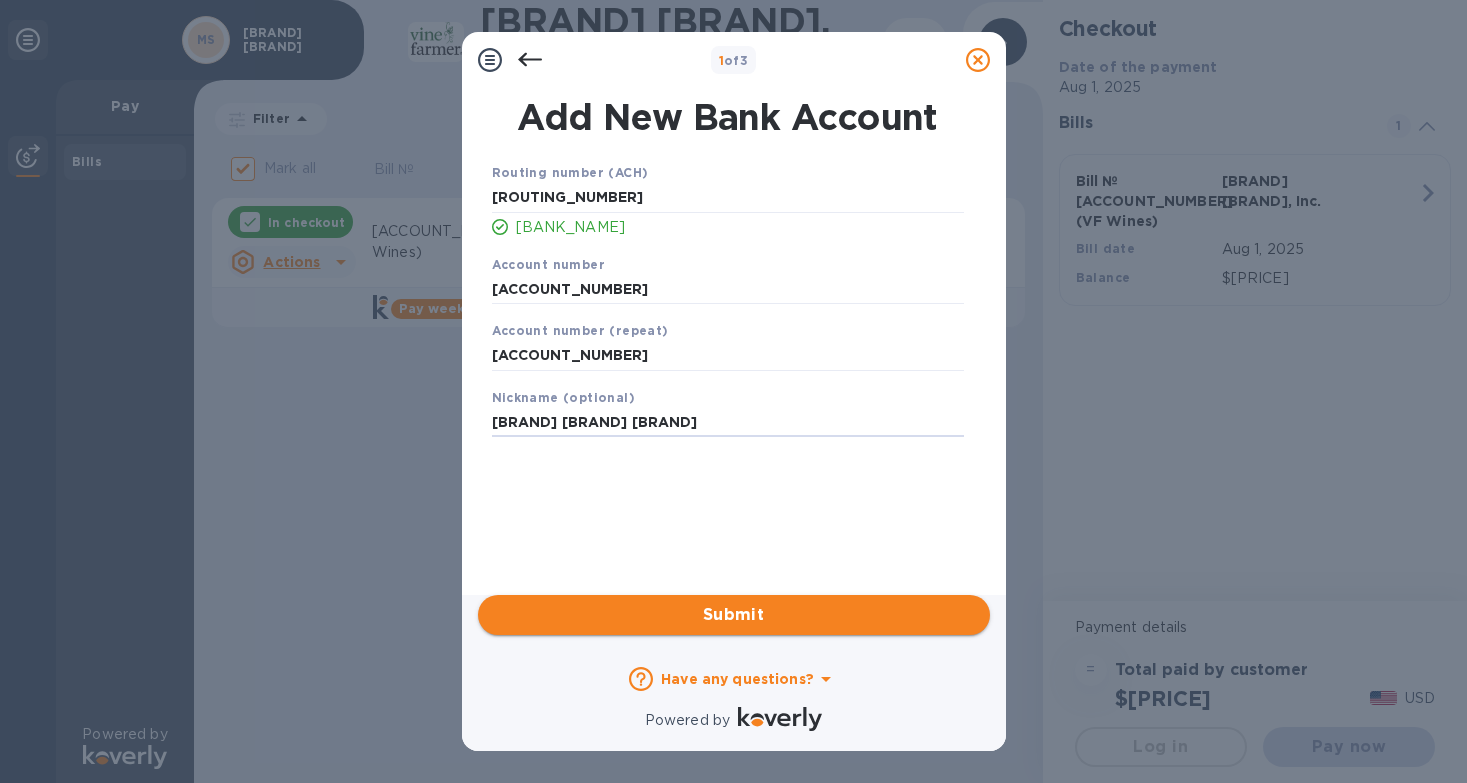 type on "[BRAND] [BRAND] [BRAND]" 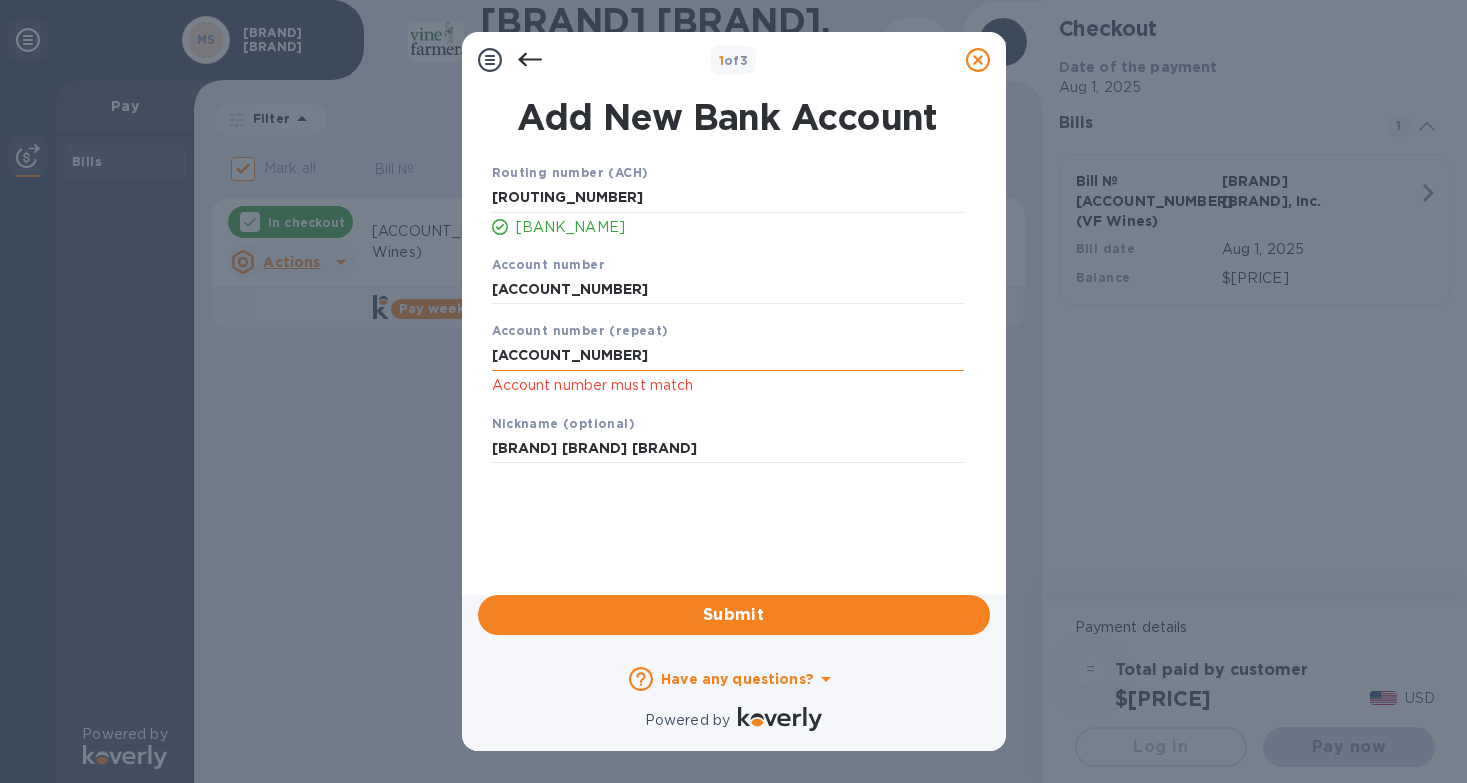 click on "[ACCOUNT_NUMBER]" at bounding box center [728, 356] 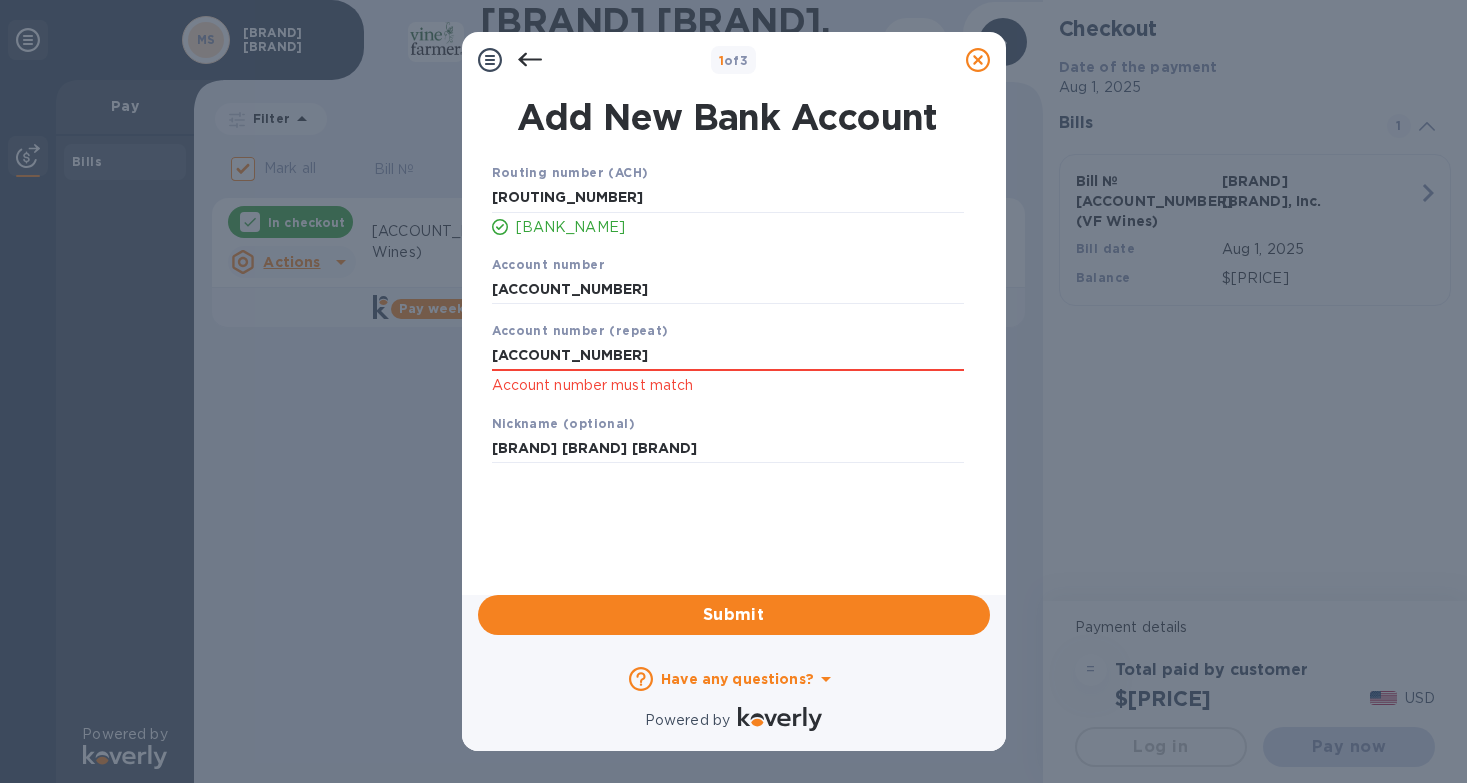drag, startPoint x: 603, startPoint y: 346, endPoint x: 476, endPoint y: 343, distance: 127.03543 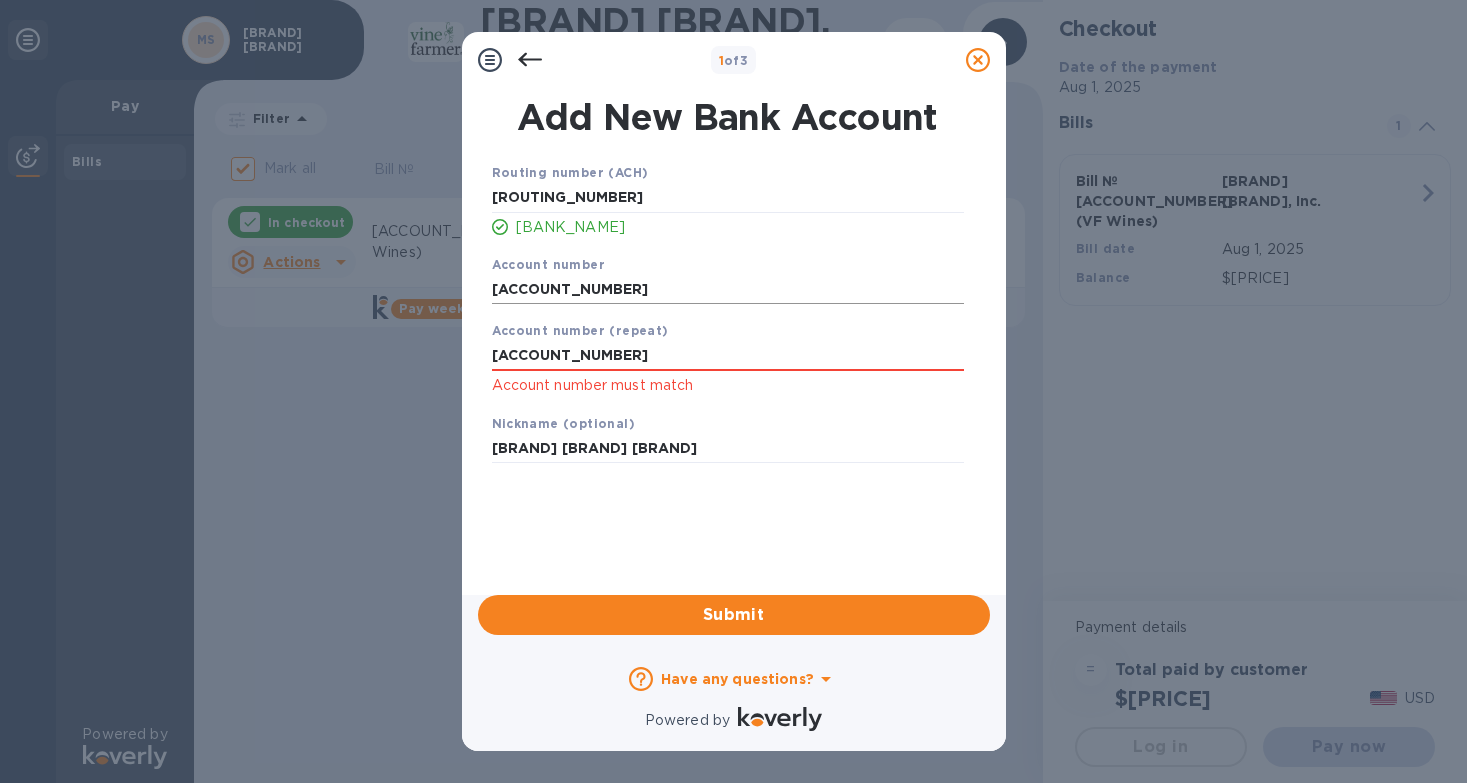 click on "[ACCOUNT_NUMBER]" at bounding box center [728, 289] 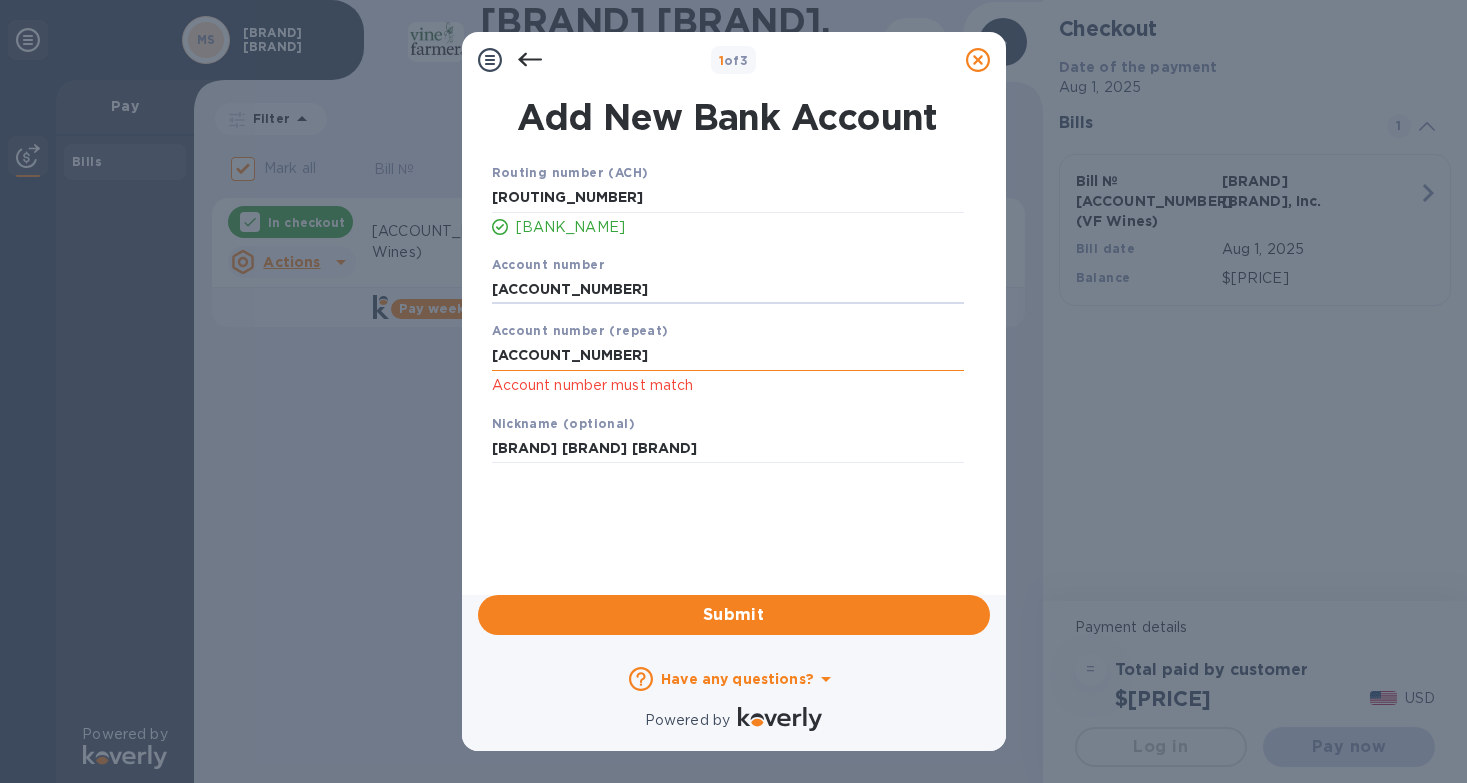 click on "[ACCOUNT_NUMBER]" at bounding box center [728, 356] 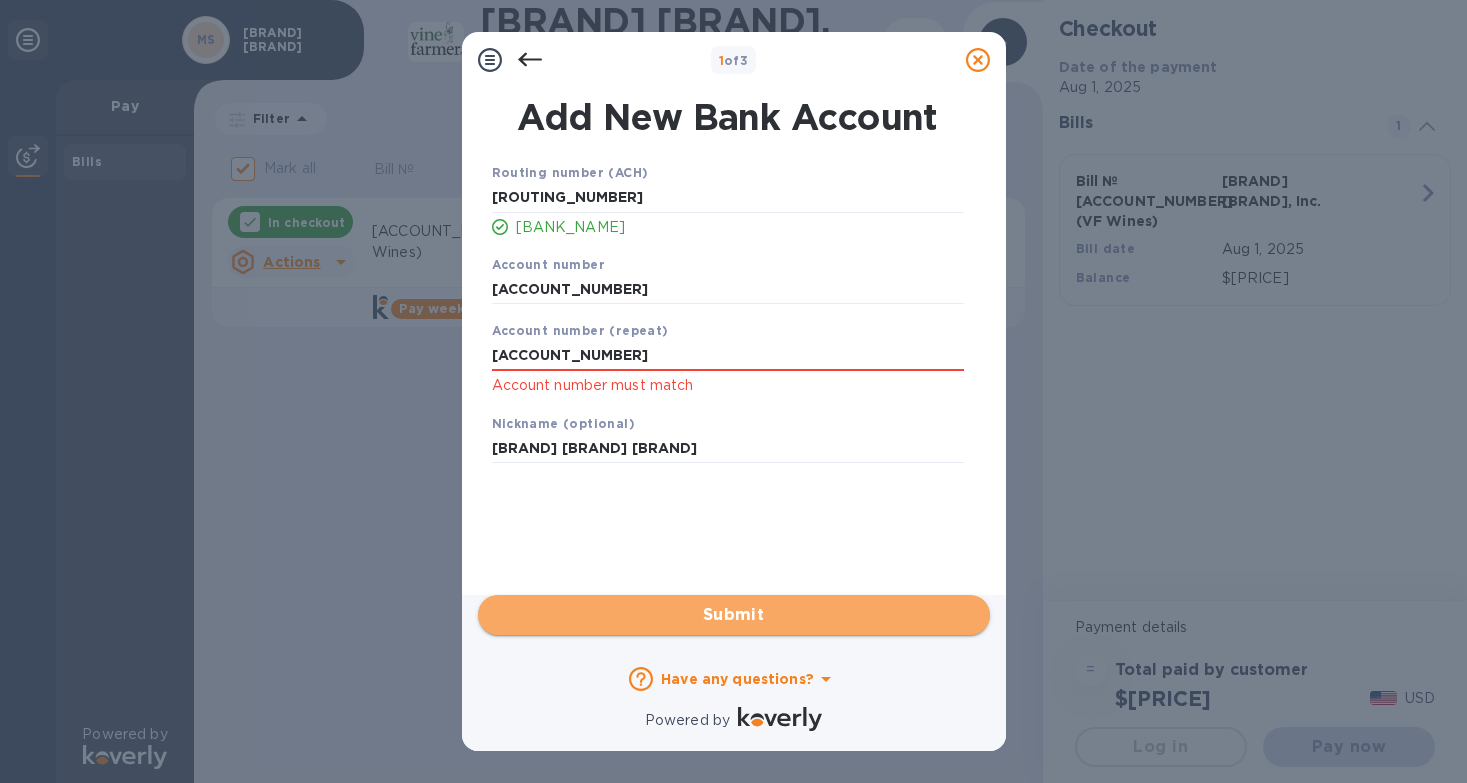 click on "Submit" at bounding box center (734, 615) 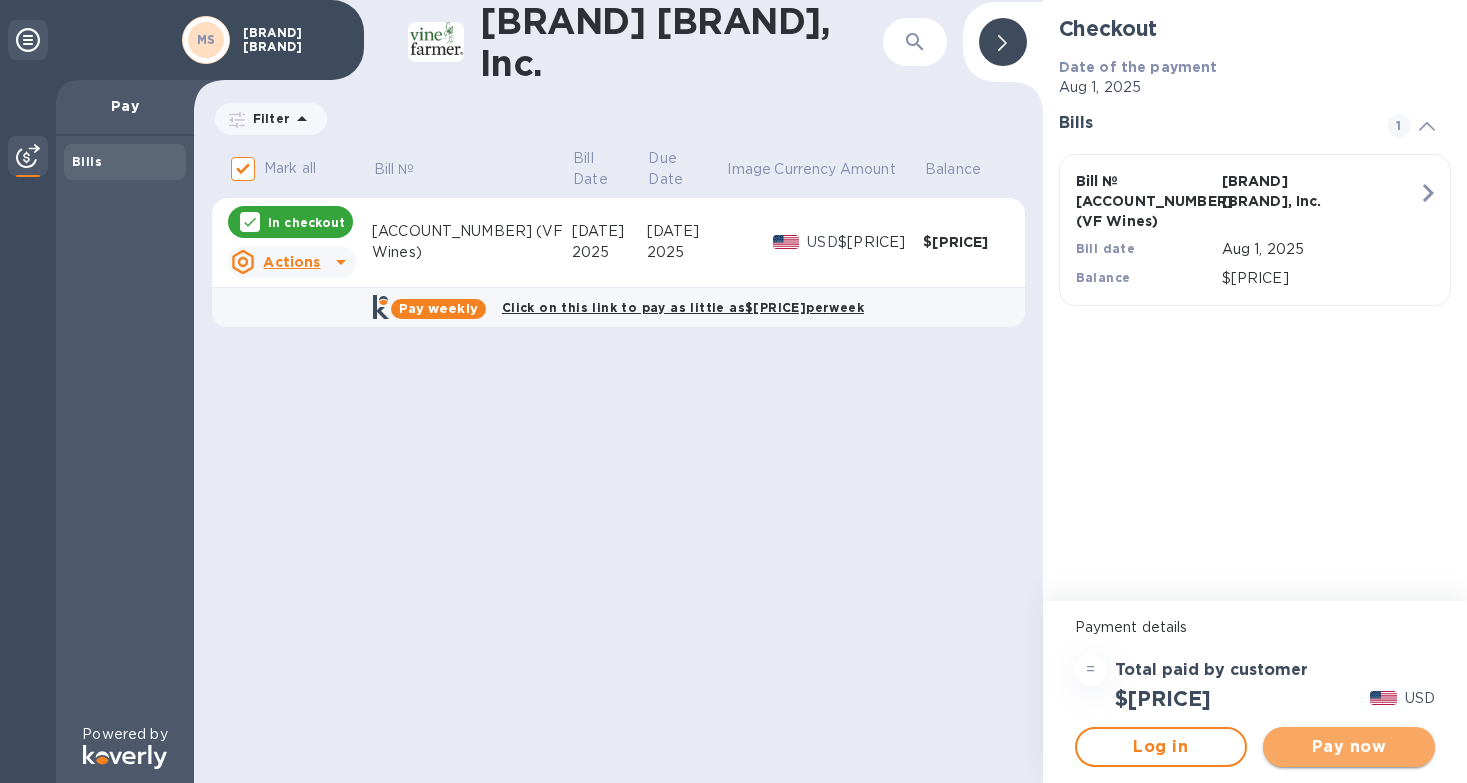 click on "Pay now" at bounding box center [1349, 747] 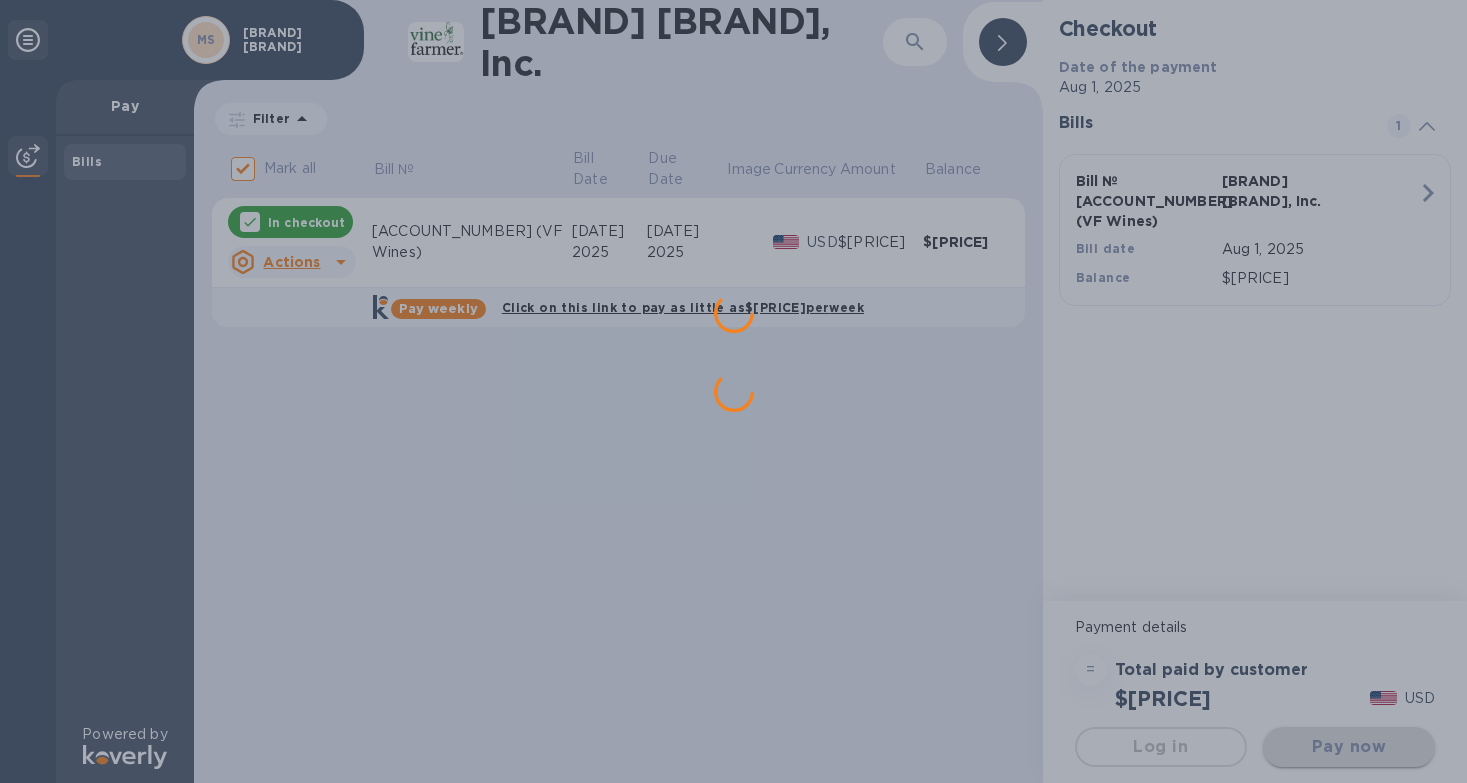 scroll, scrollTop: 0, scrollLeft: 0, axis: both 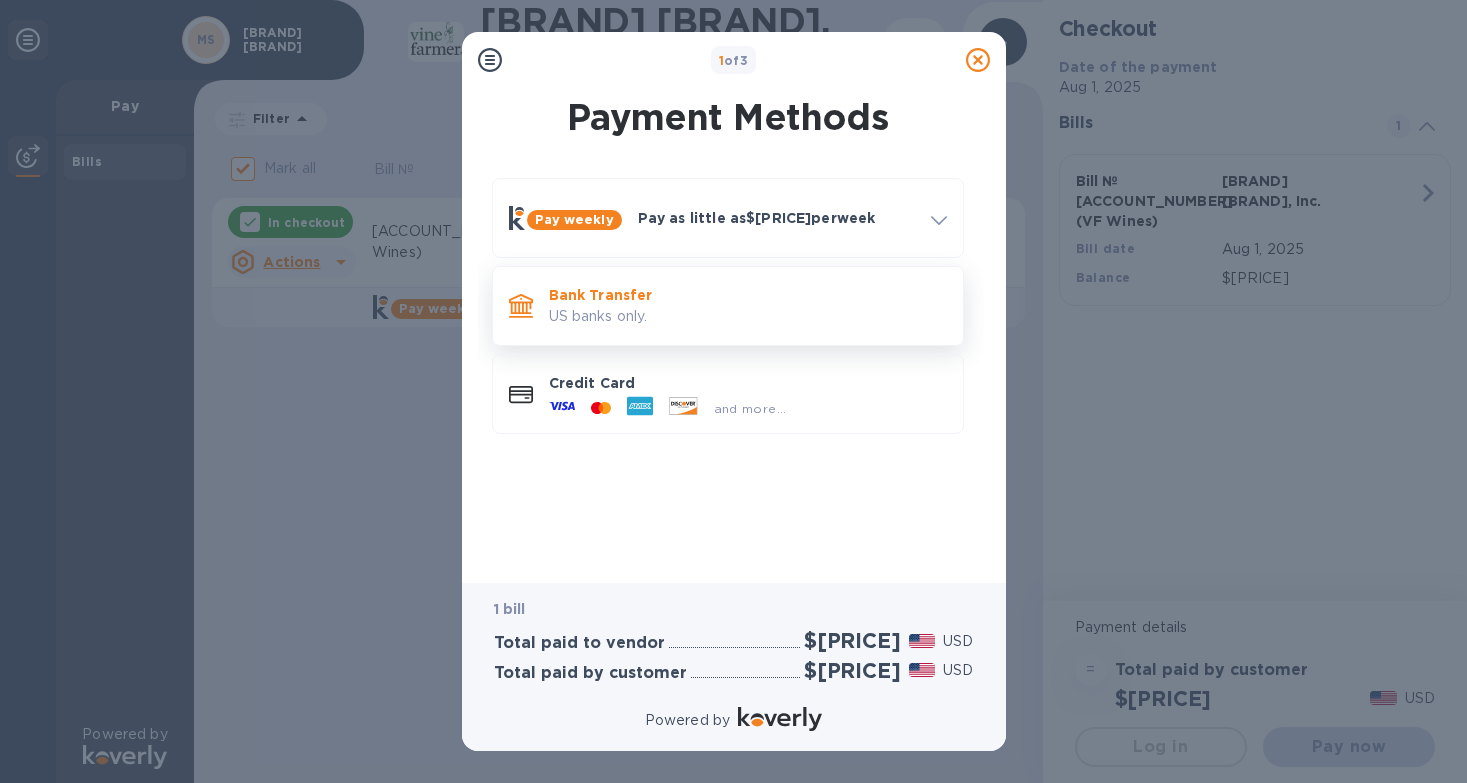 click on "US banks only." at bounding box center (748, 316) 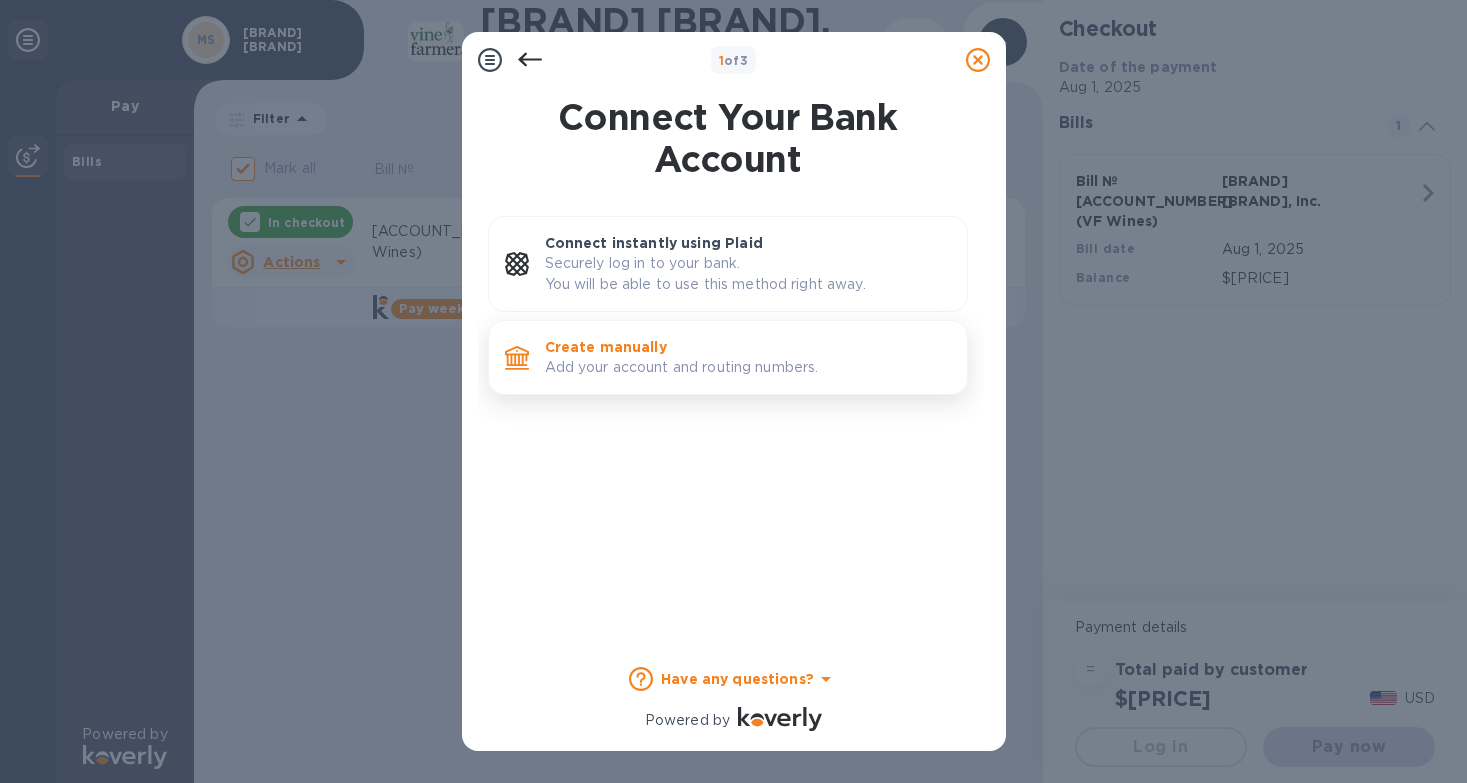 click on "Add your account and routing numbers." at bounding box center [748, 367] 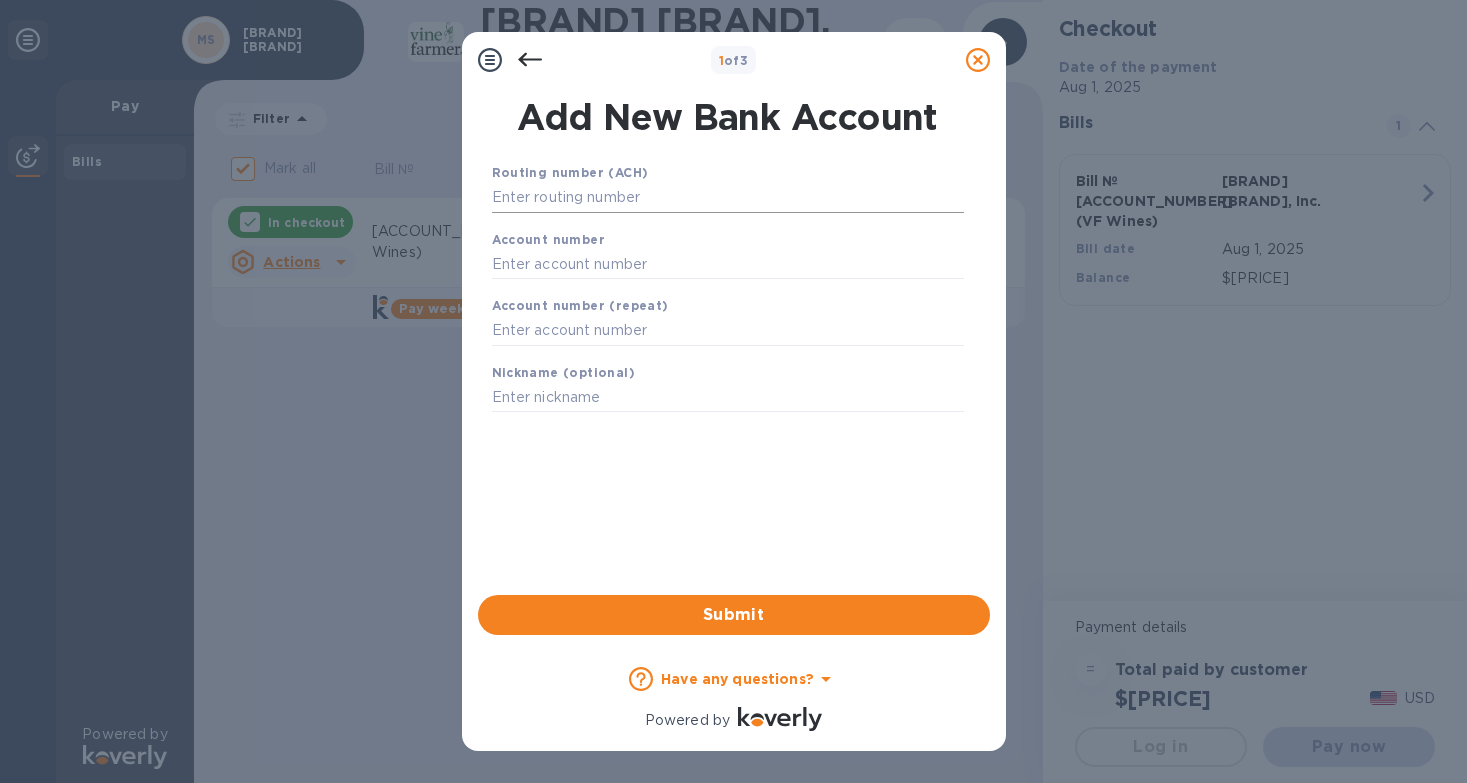 click at bounding box center (728, 198) 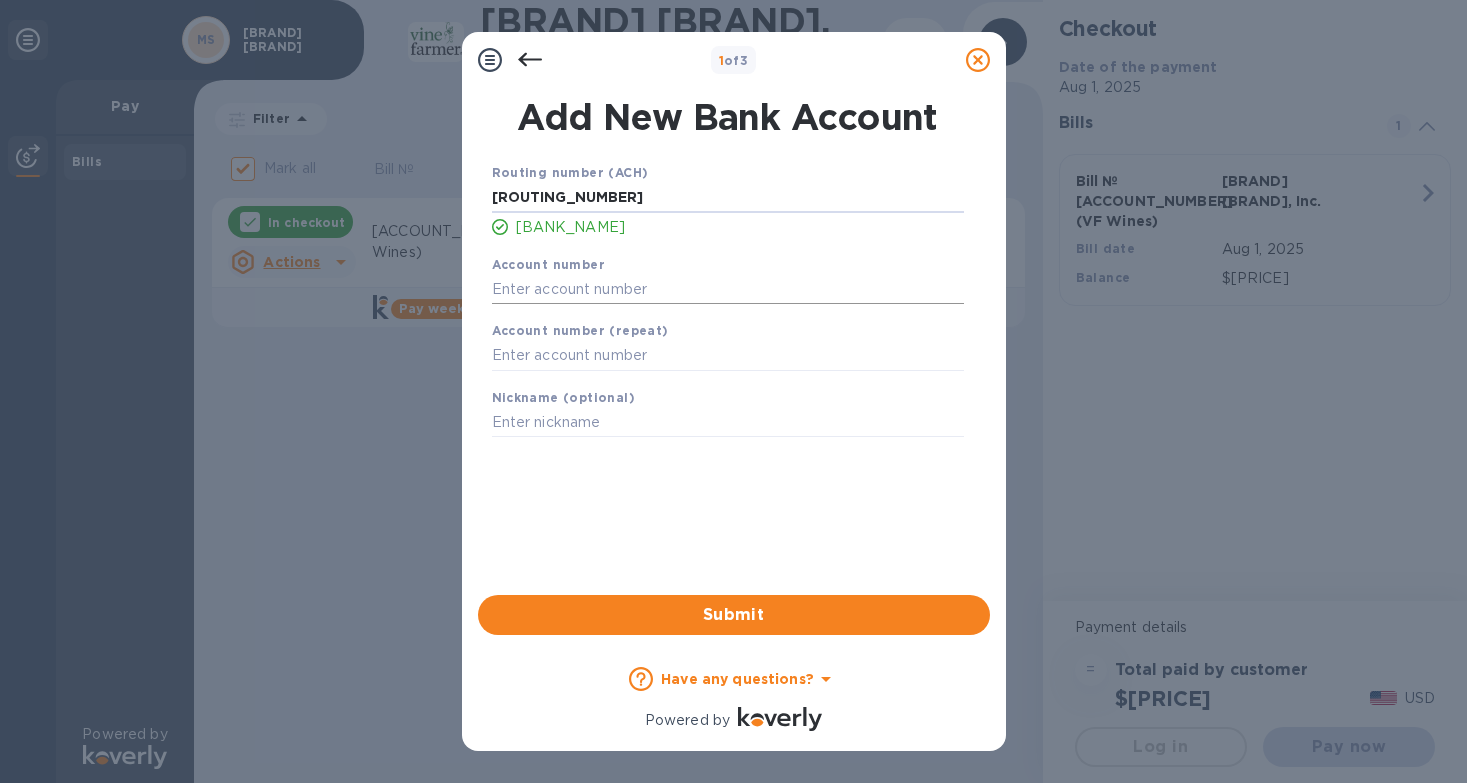 type on "[ROUTING_NUMBER]" 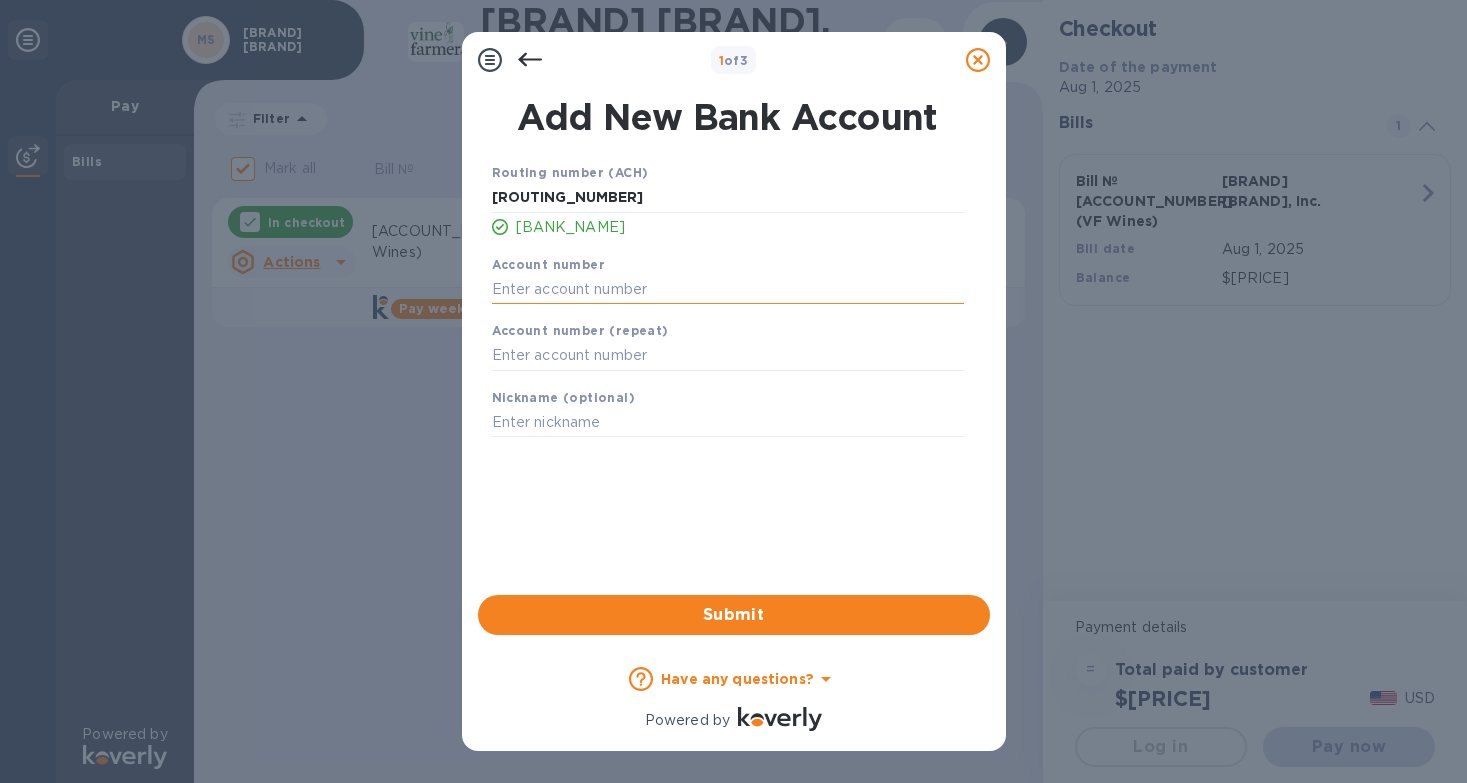 click at bounding box center (728, 289) 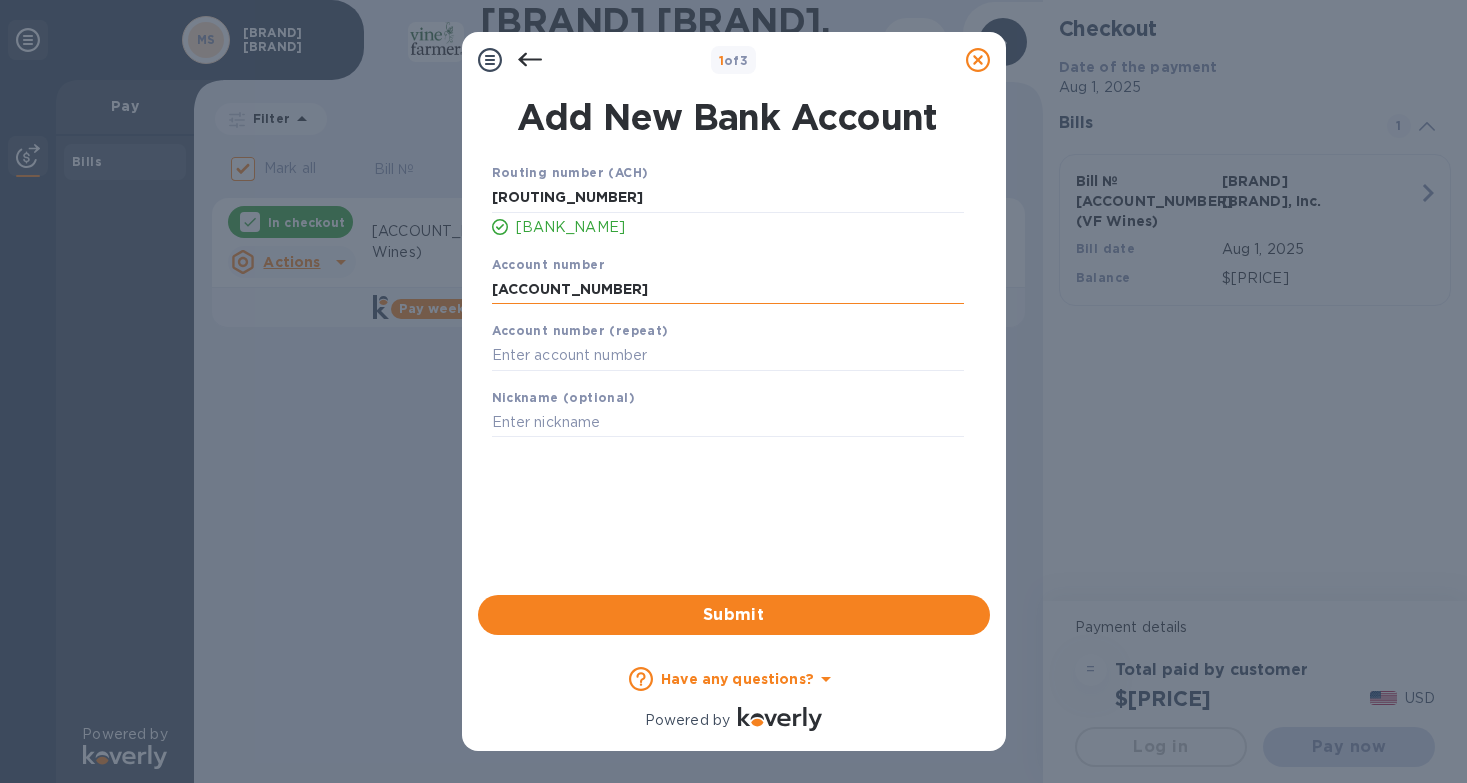 type on "[ACCOUNT_NUMBER]" 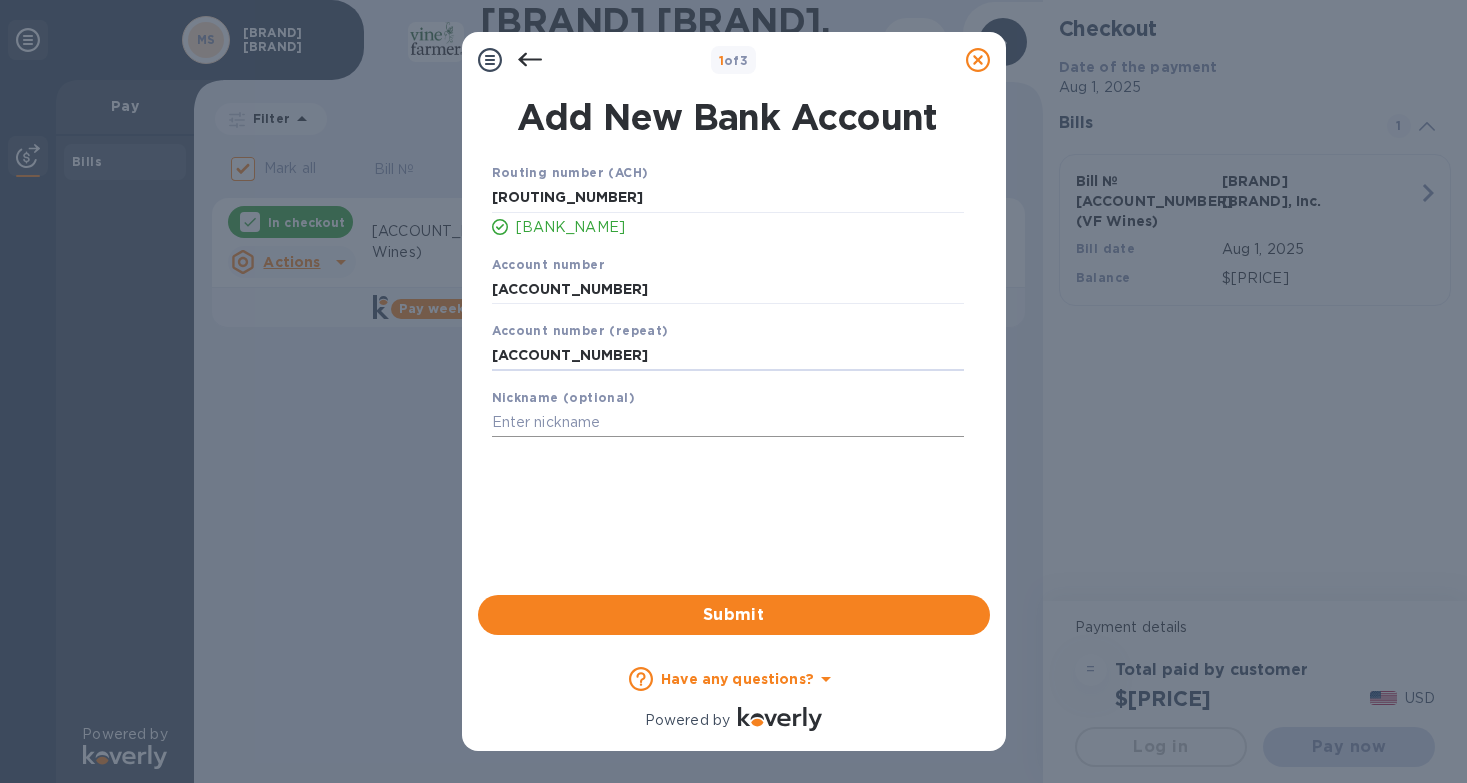 type on "[ACCOUNT_NUMBER]" 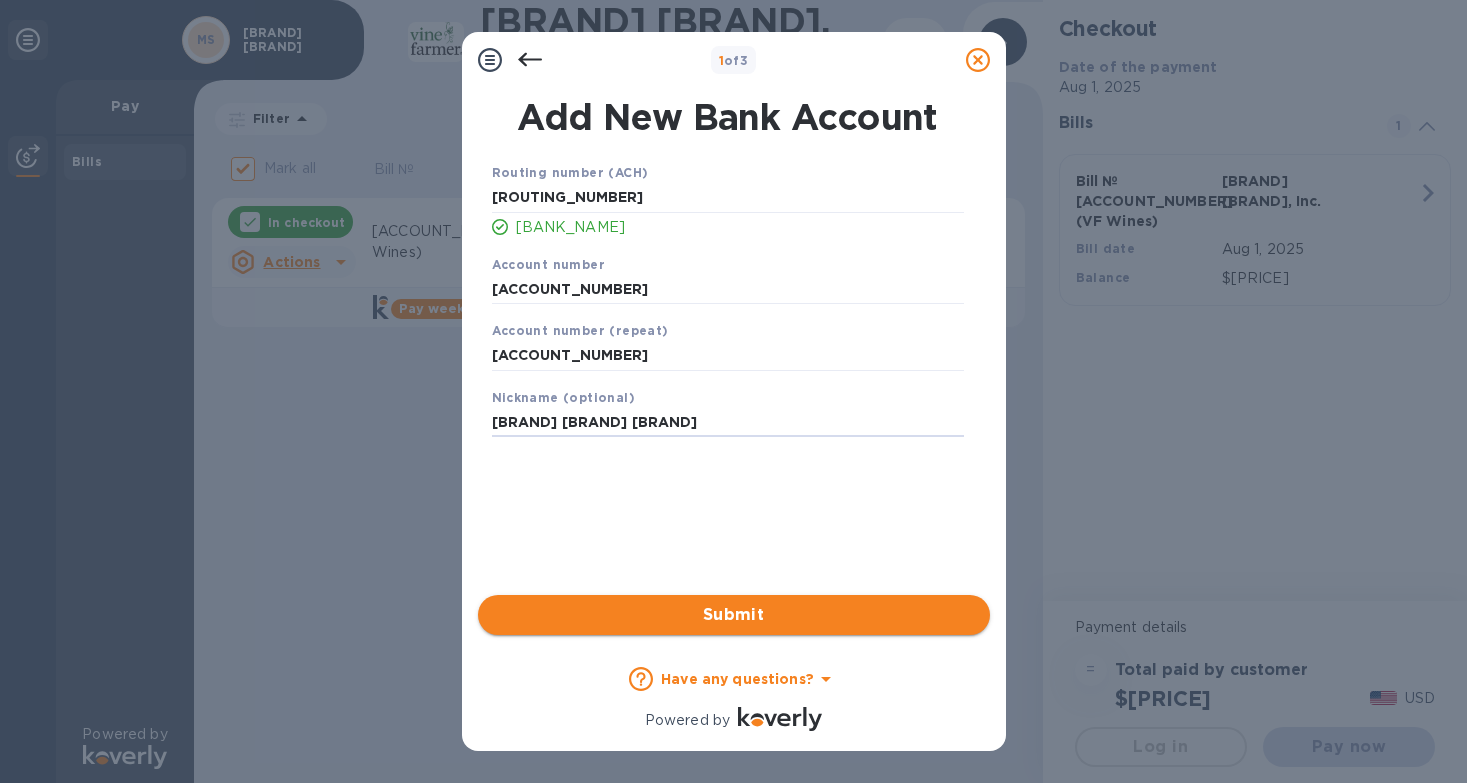 type on "[BRAND] [BRAND] [BRAND]" 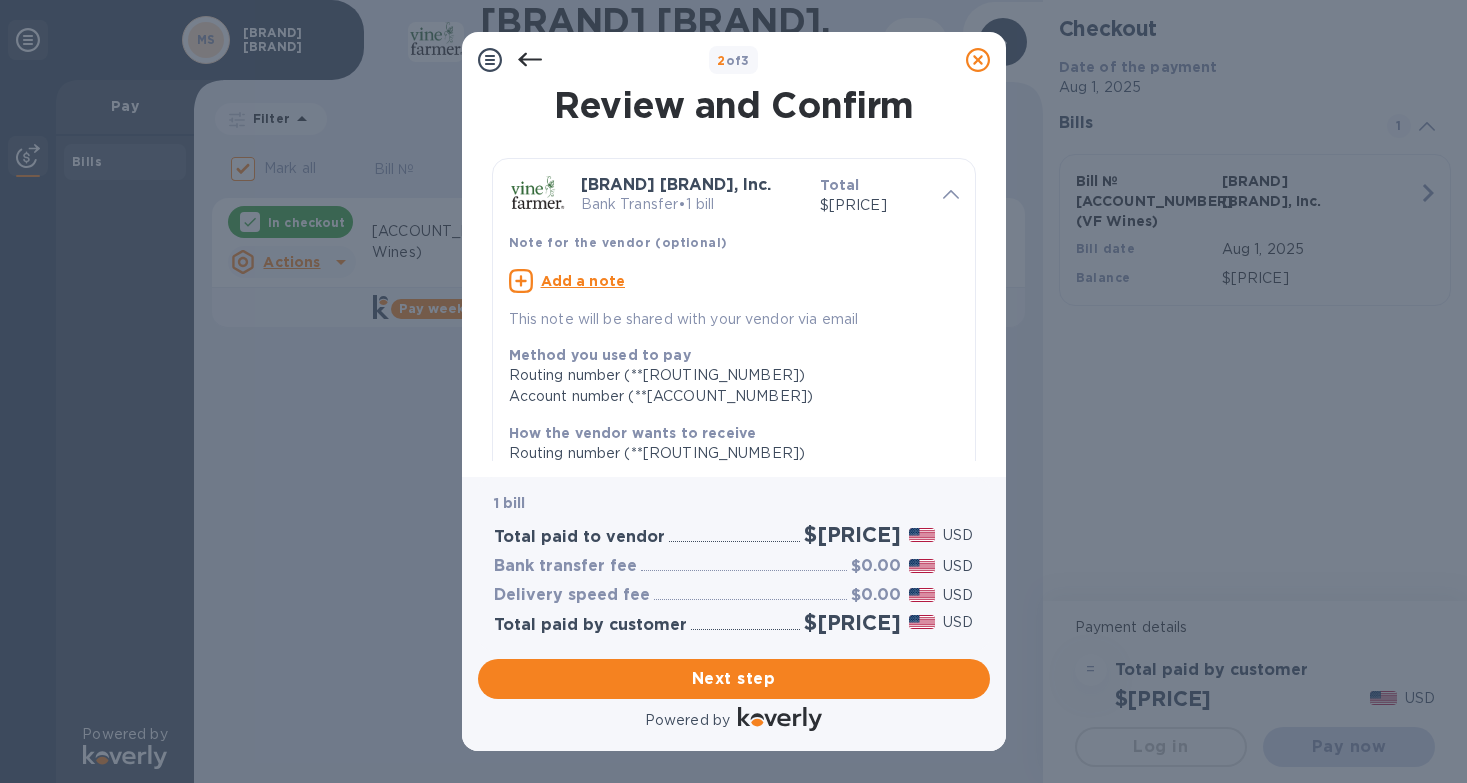 scroll, scrollTop: 0, scrollLeft: 0, axis: both 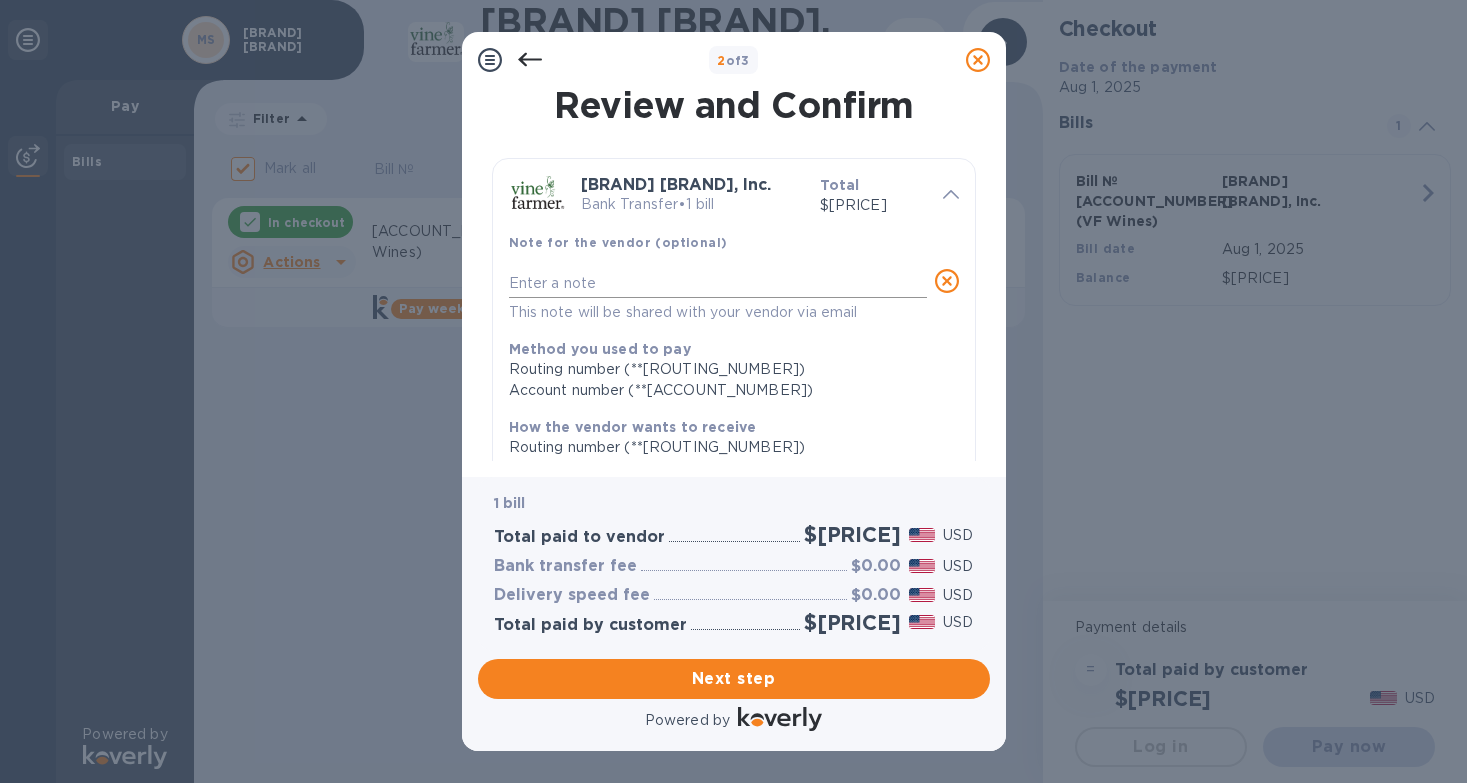 click on "x" at bounding box center (718, 283) 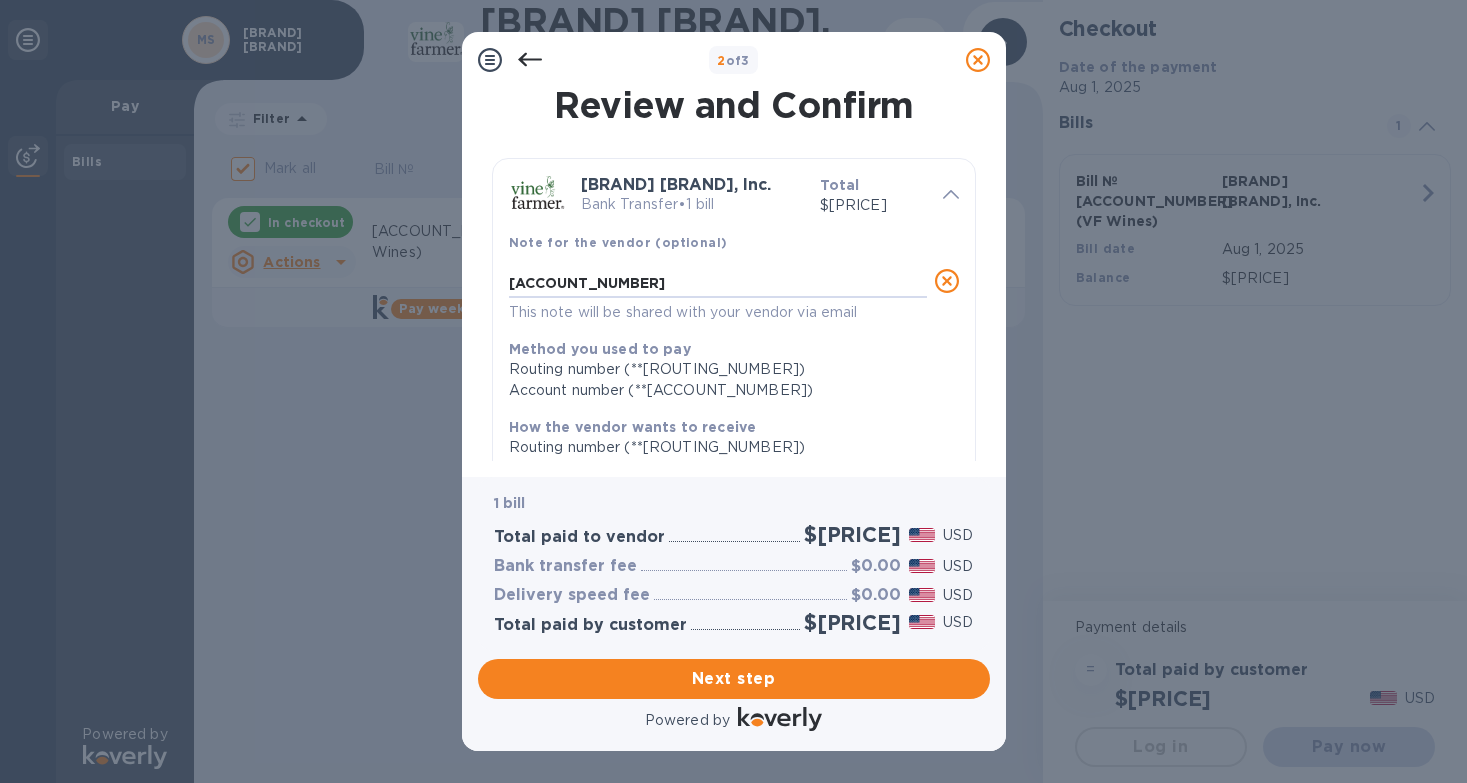 type on "[ACCOUNT_NUMBER]" 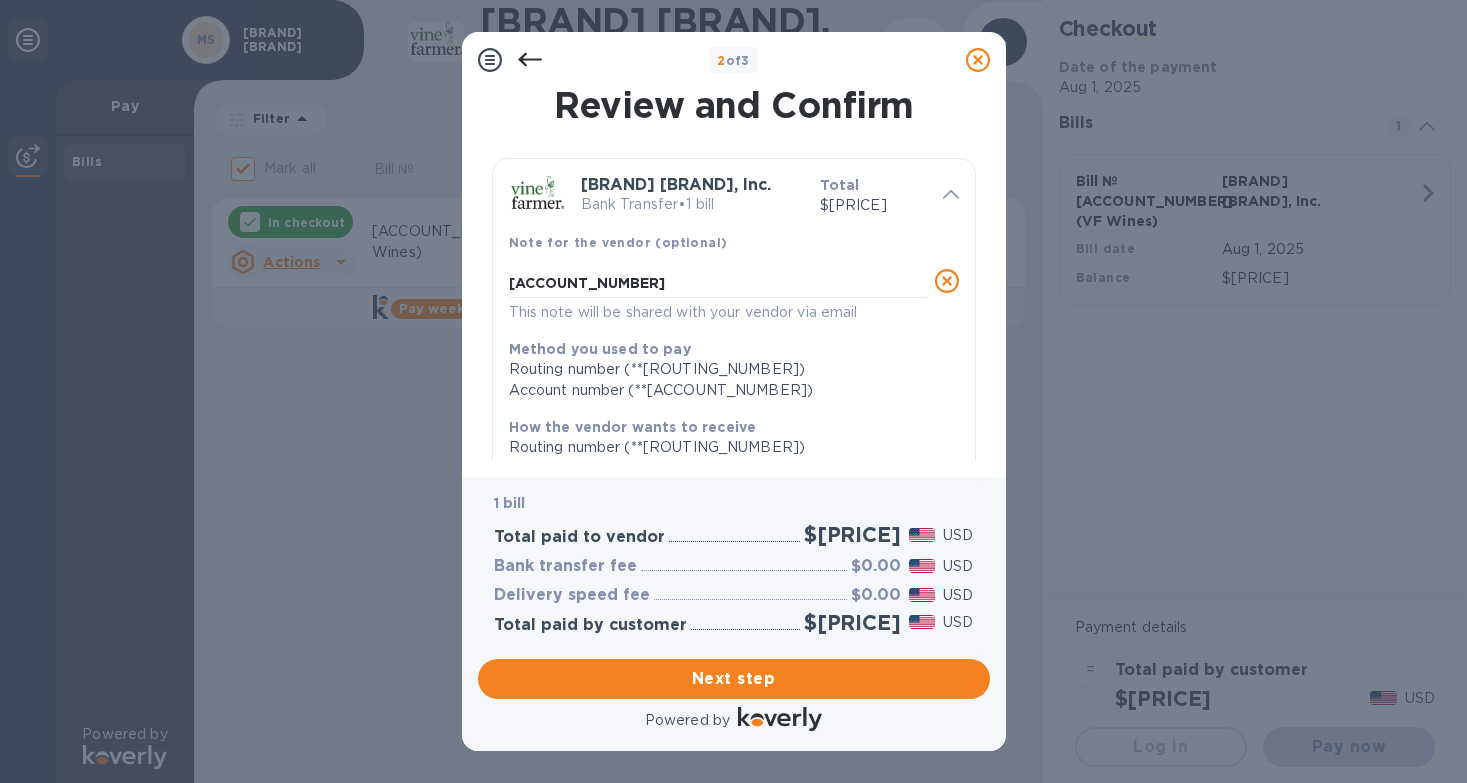 click on "Note for the vendor (optional) [ACCOUNT_NUMBER] x This note will be shared with your vendor via email" at bounding box center [734, 296] 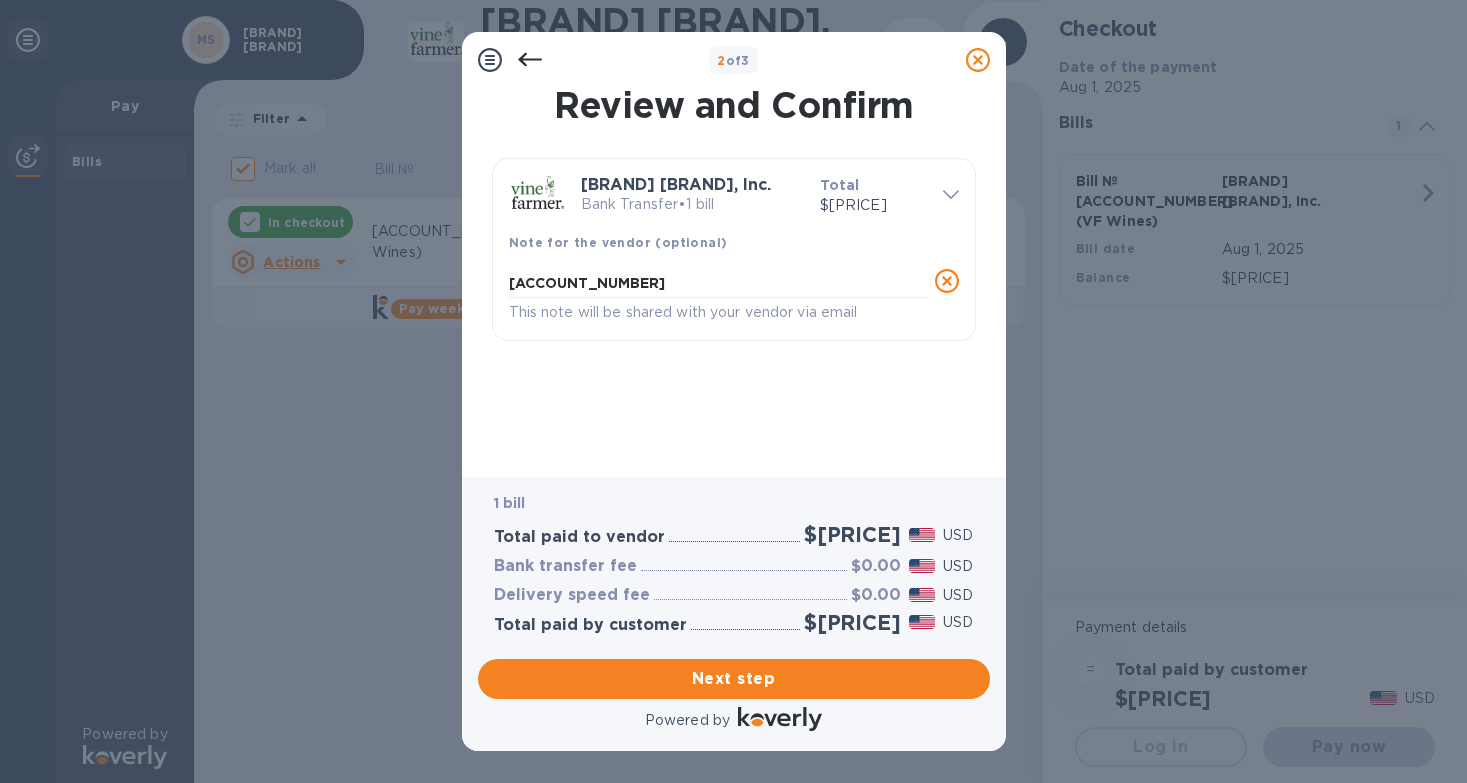 scroll, scrollTop: 0, scrollLeft: 0, axis: both 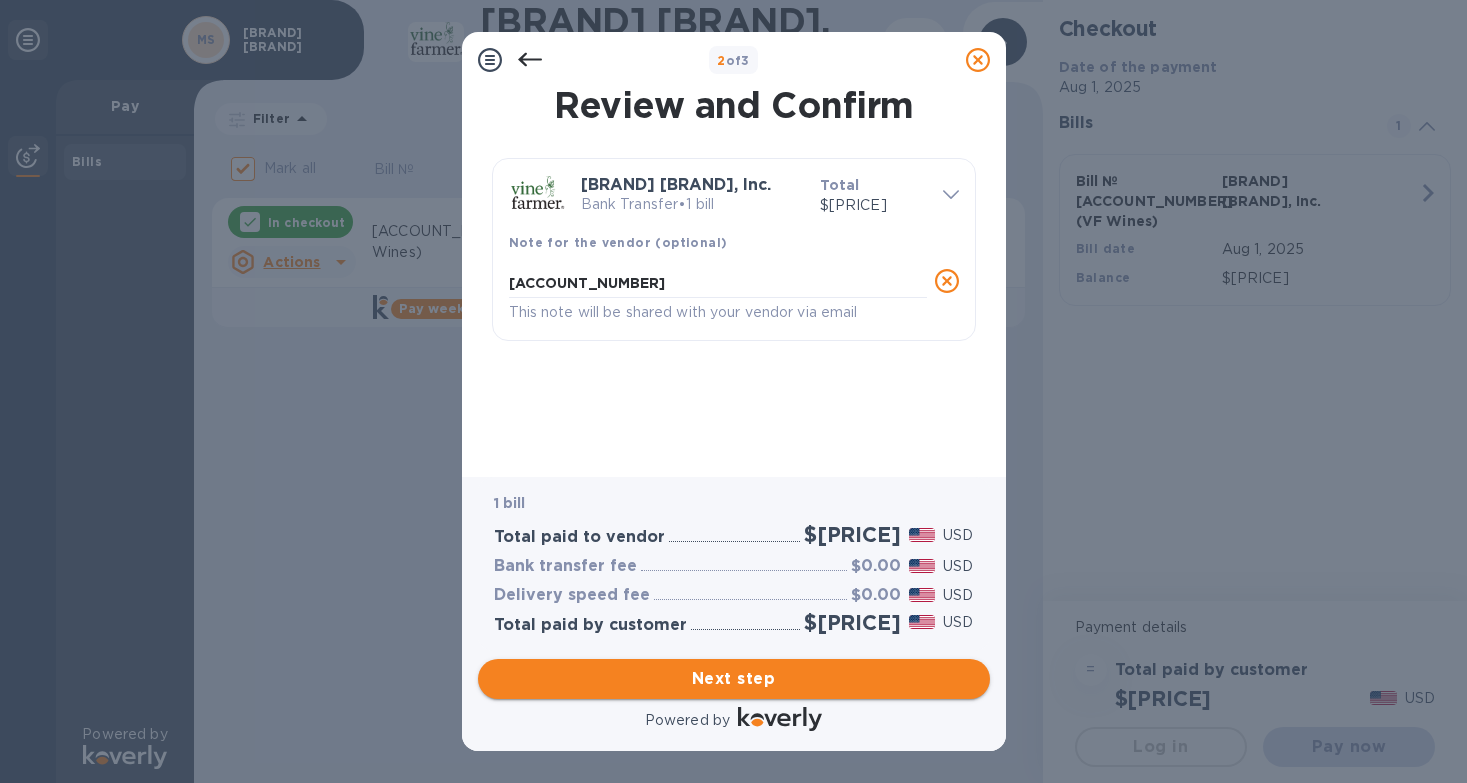 click on "Next step" at bounding box center [734, 679] 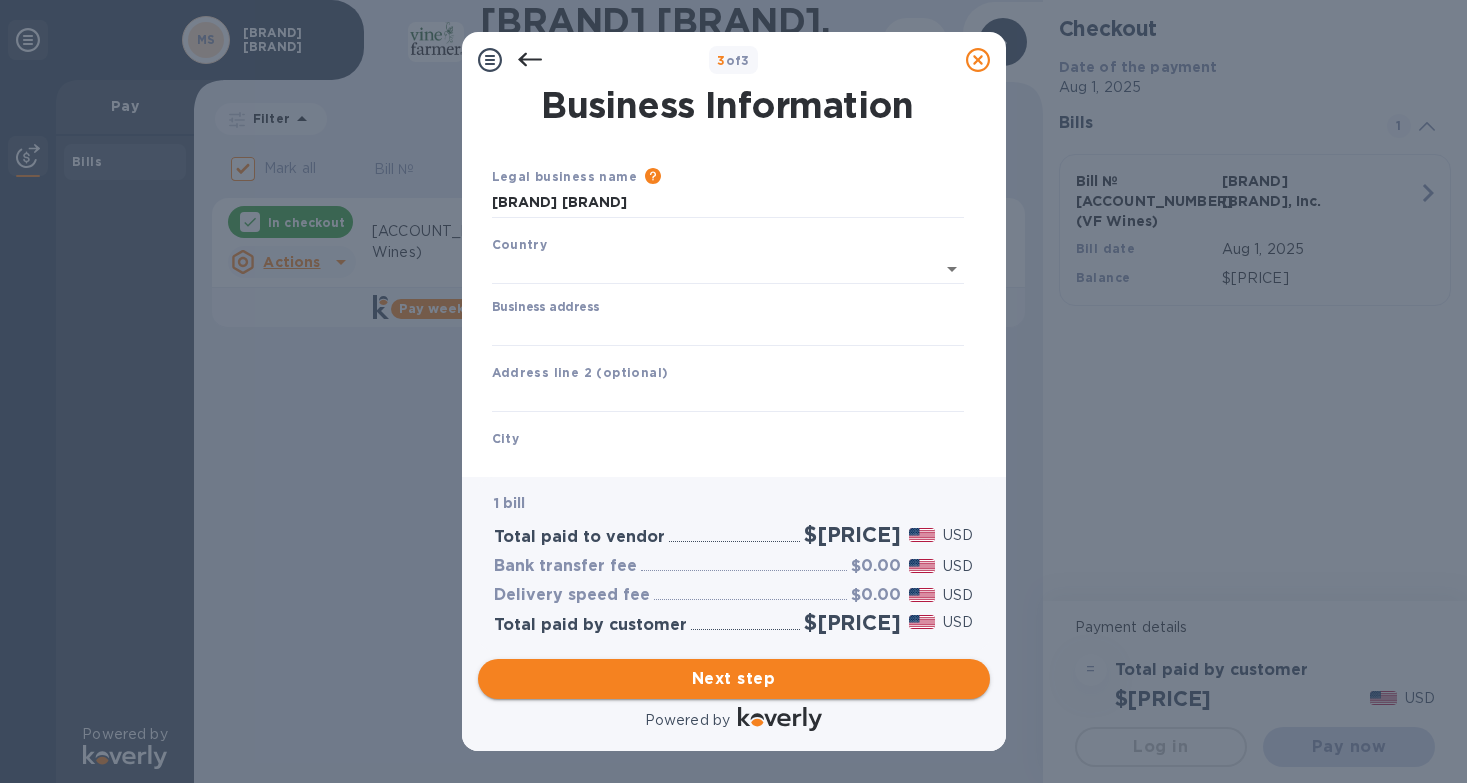 type on "United States" 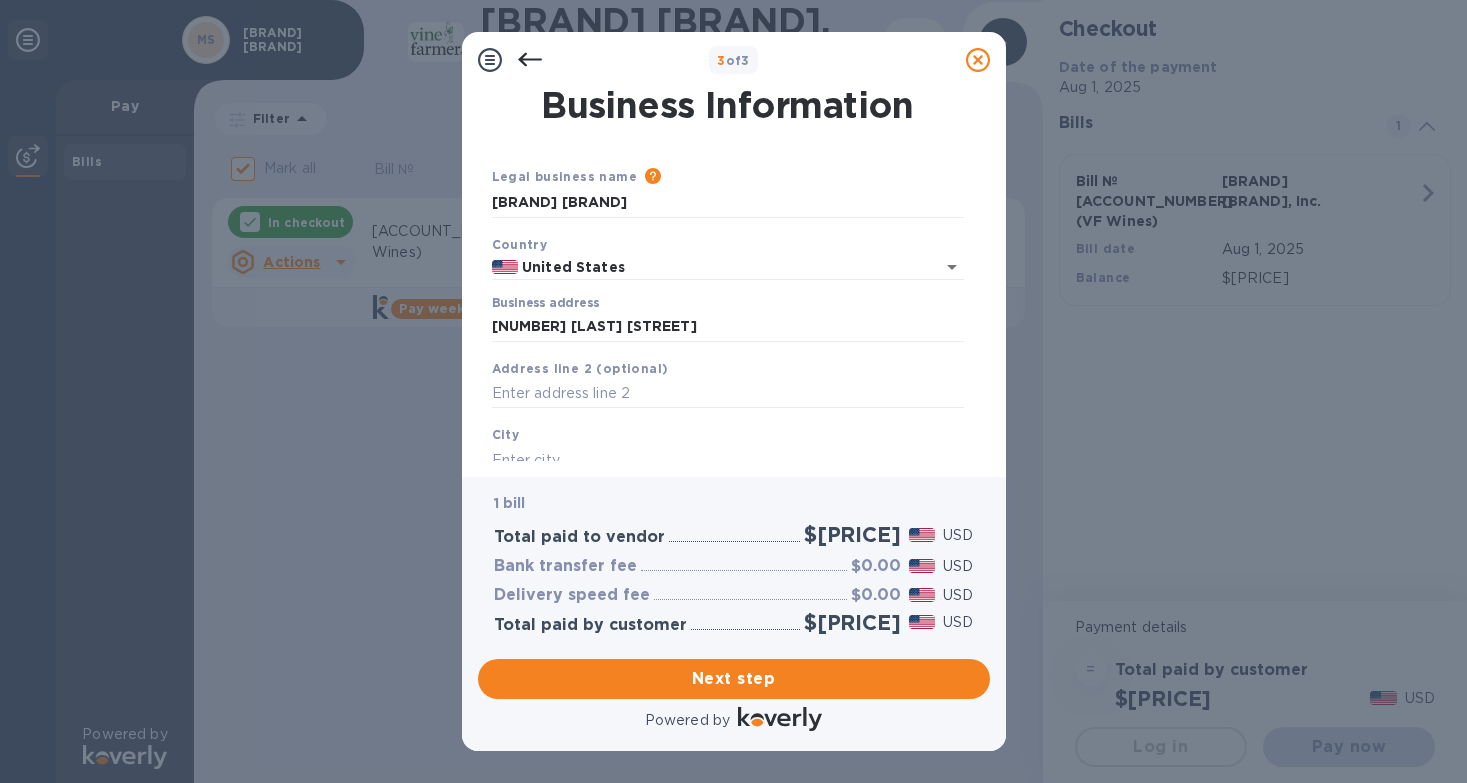 type on "[NUMBER] [LAST] [STREET]" 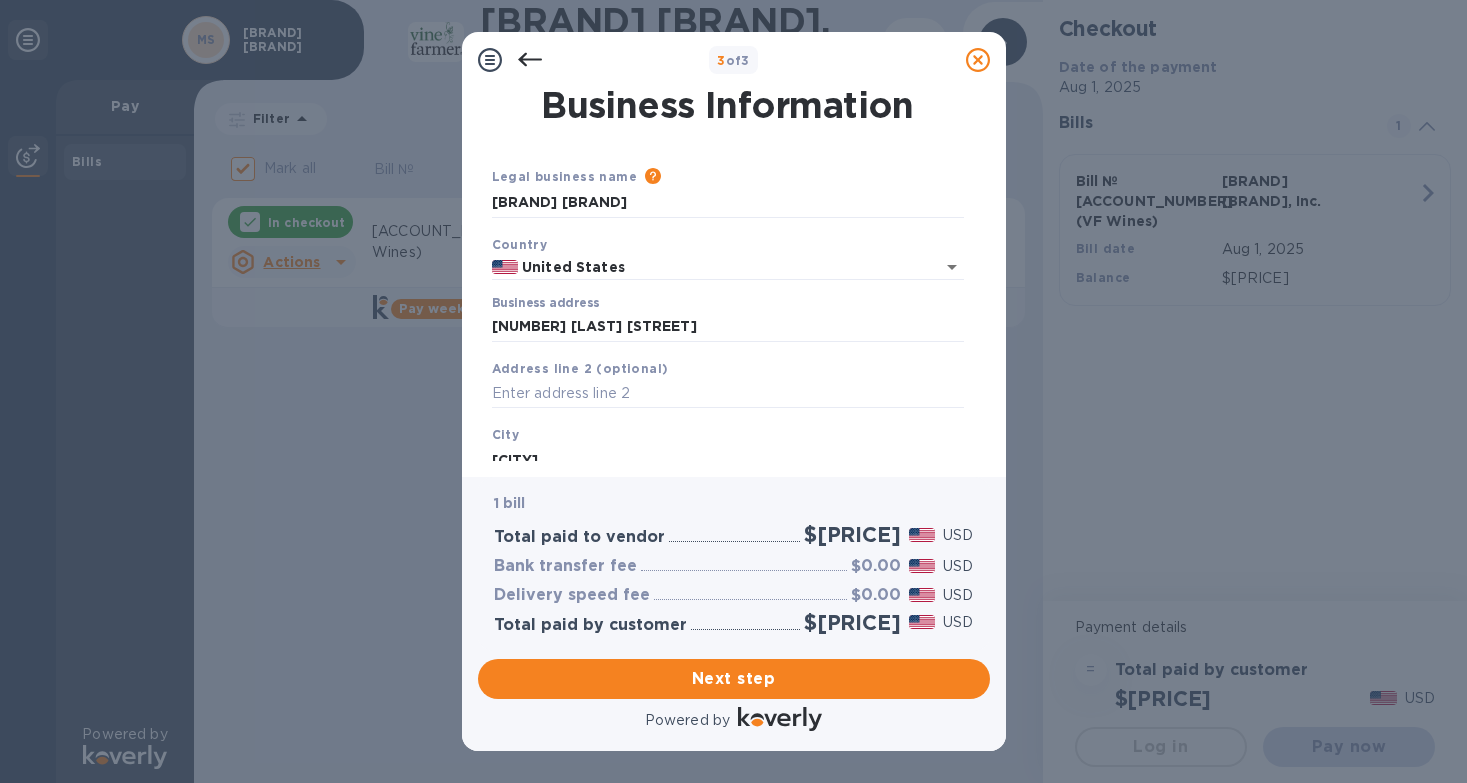 scroll, scrollTop: 0, scrollLeft: 0, axis: both 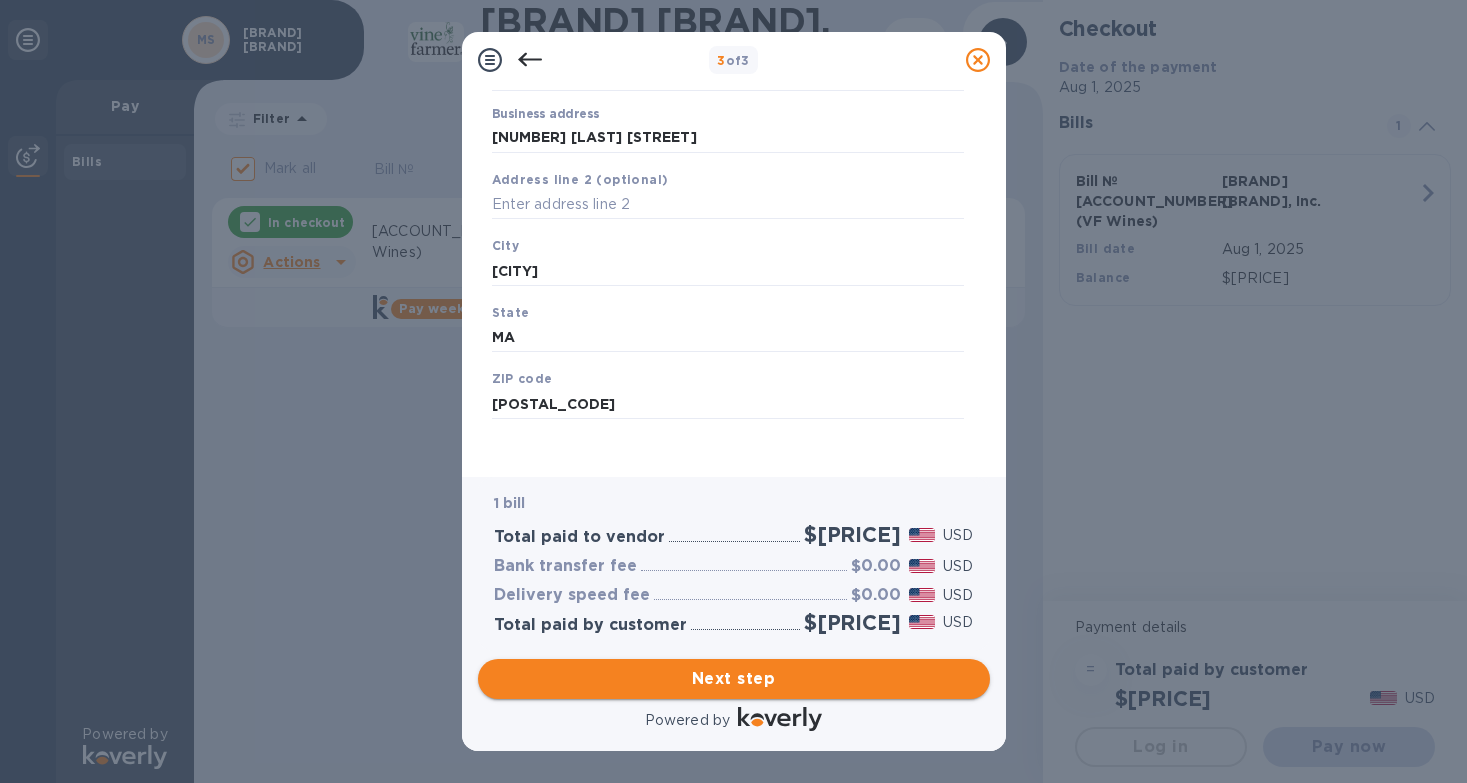 click on "Next step" at bounding box center [734, 679] 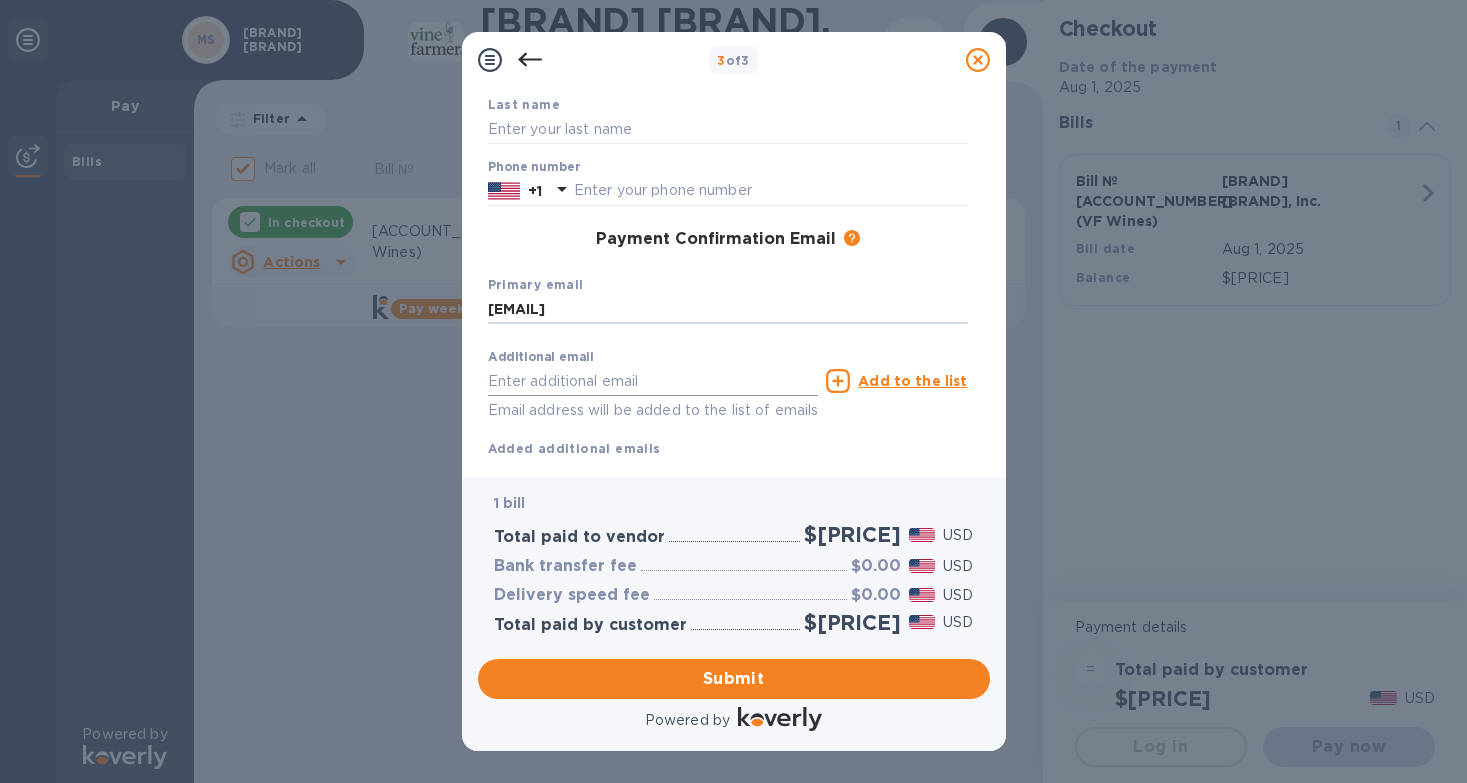type on "[EMAIL]" 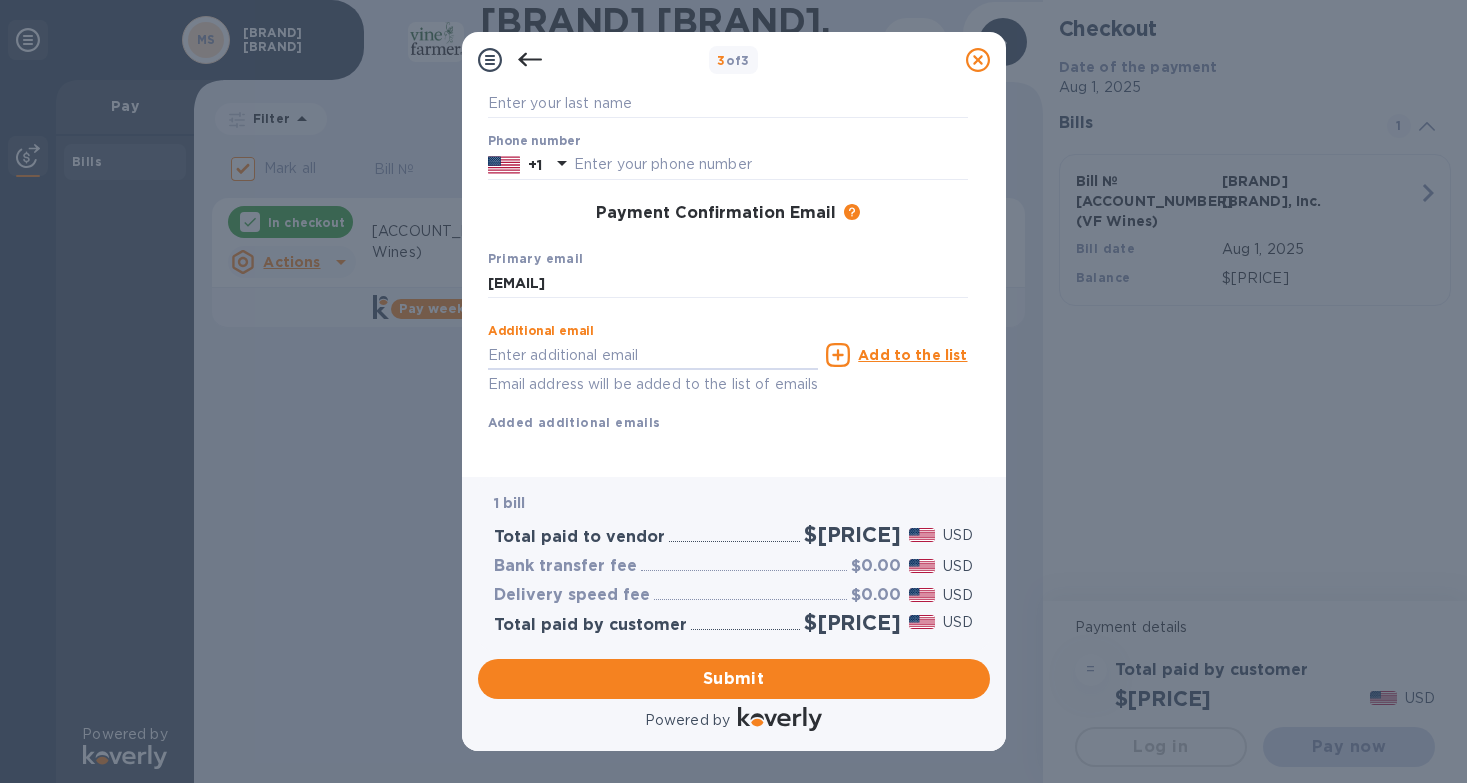 scroll, scrollTop: 214, scrollLeft: 0, axis: vertical 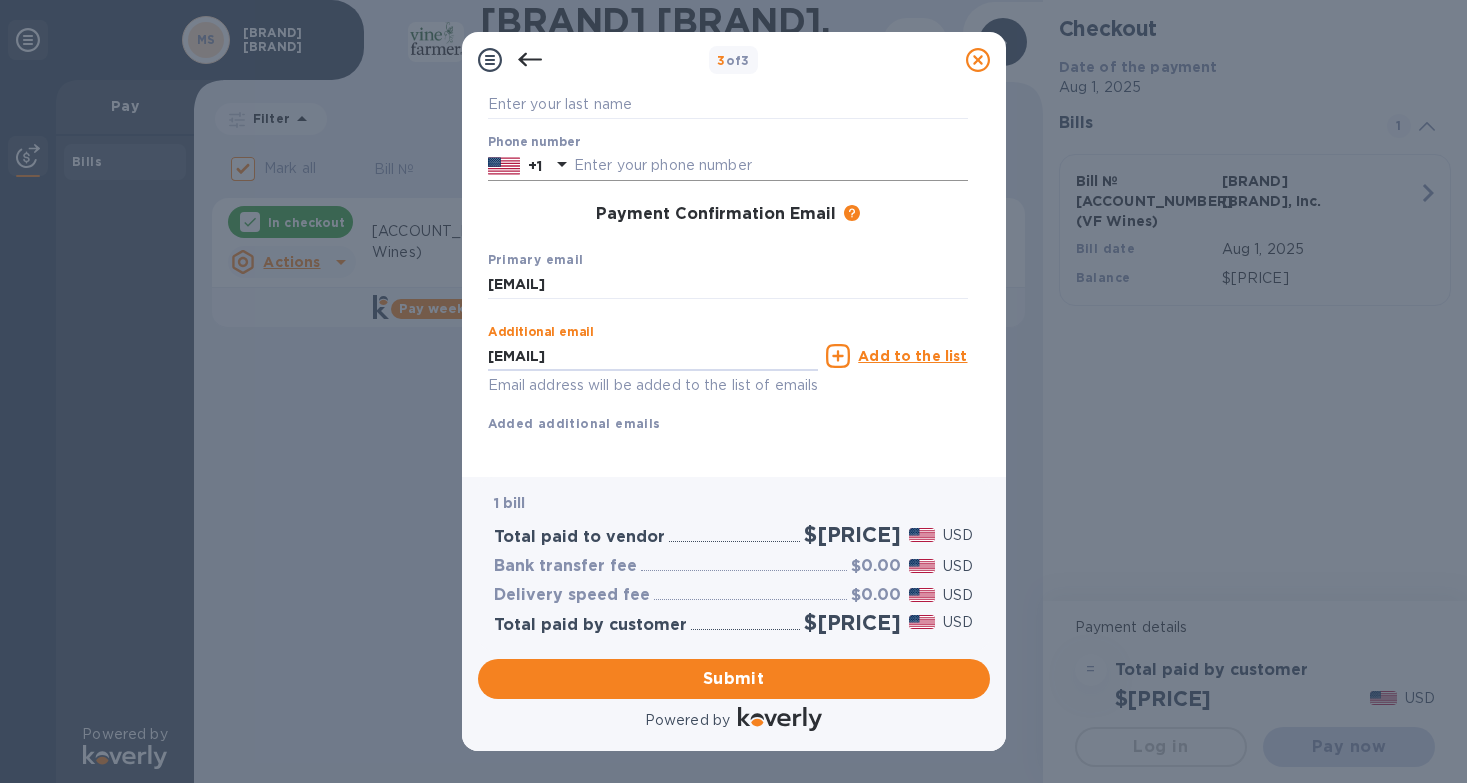 type on "[EMAIL]" 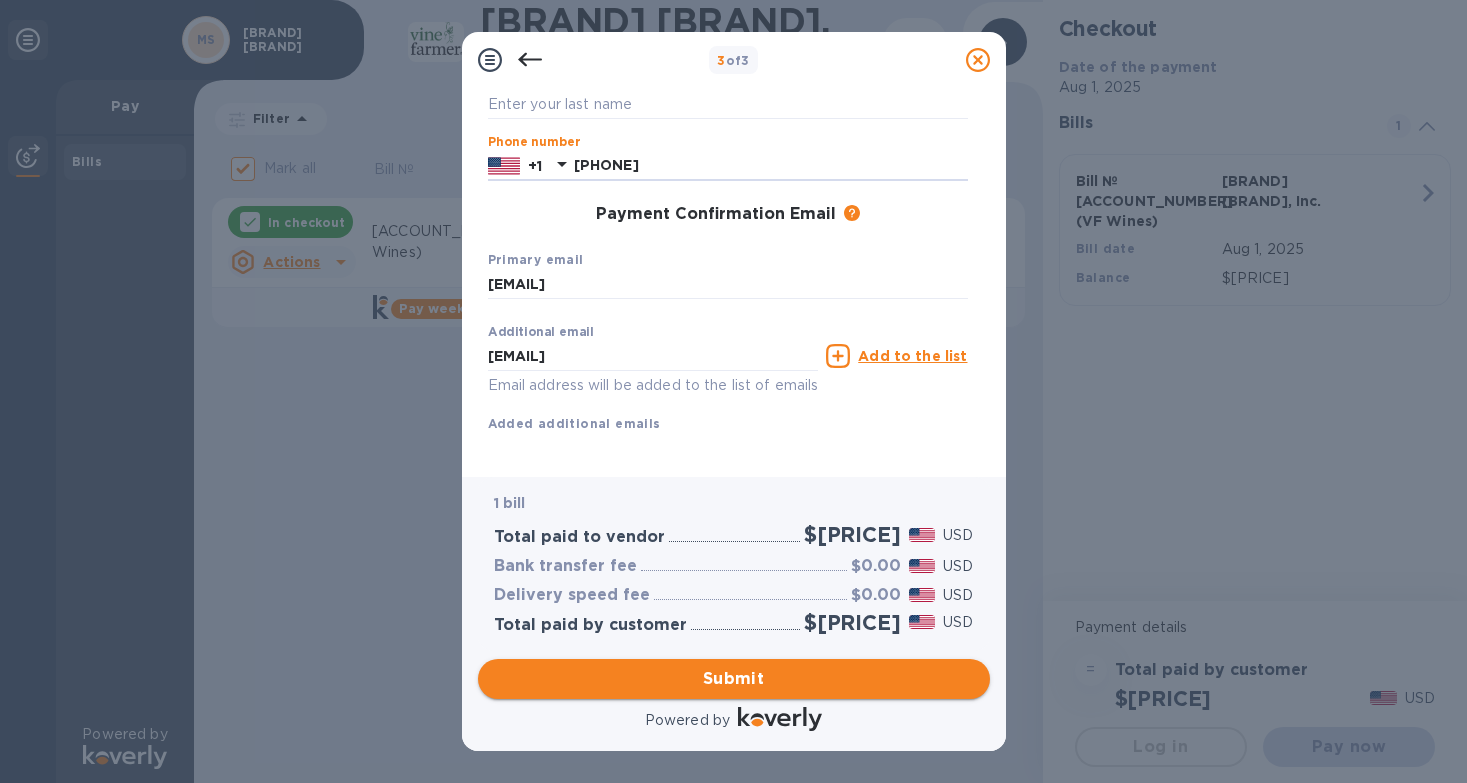 type on "[PHONE]" 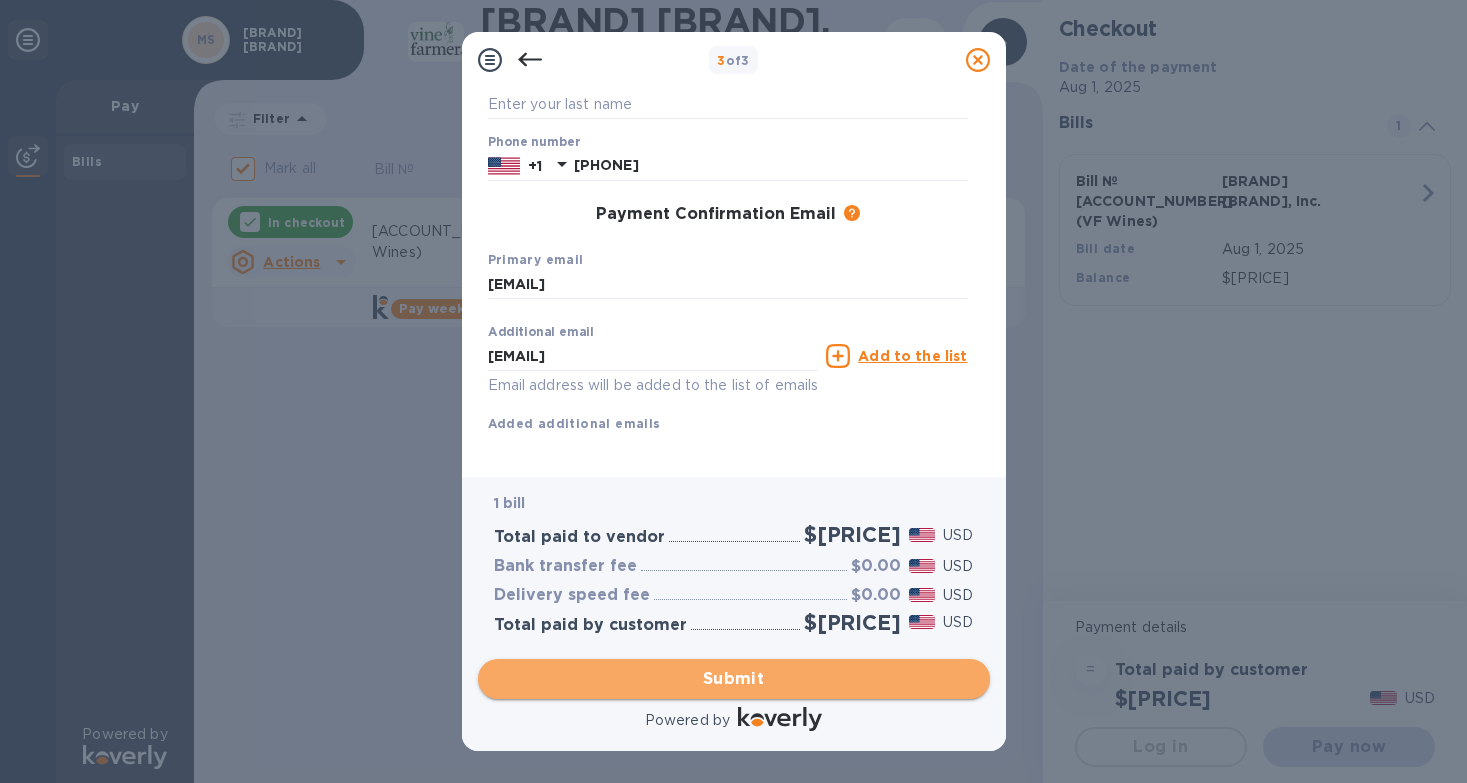 click on "Submit" at bounding box center [734, 679] 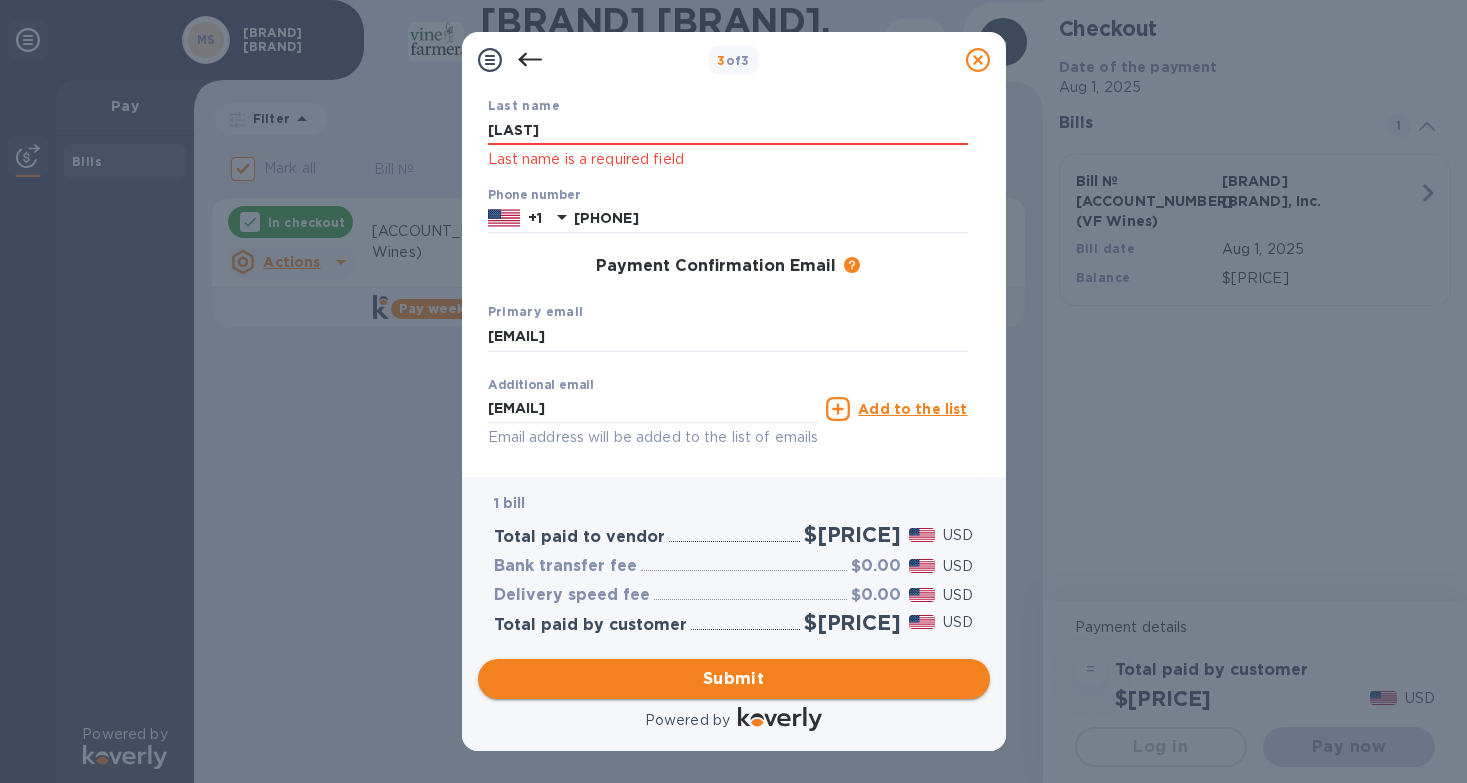 type on "[LAST]" 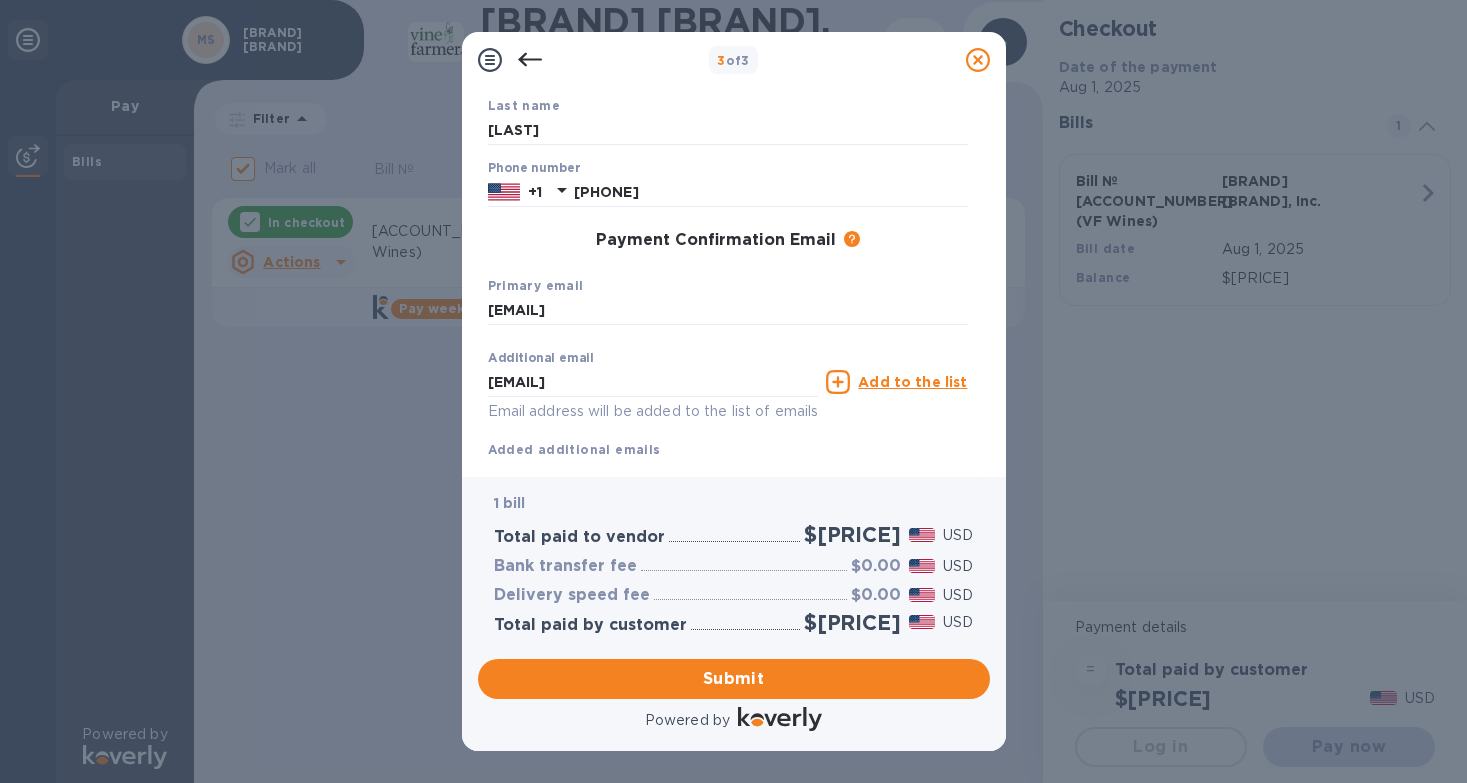 scroll, scrollTop: 0, scrollLeft: 0, axis: both 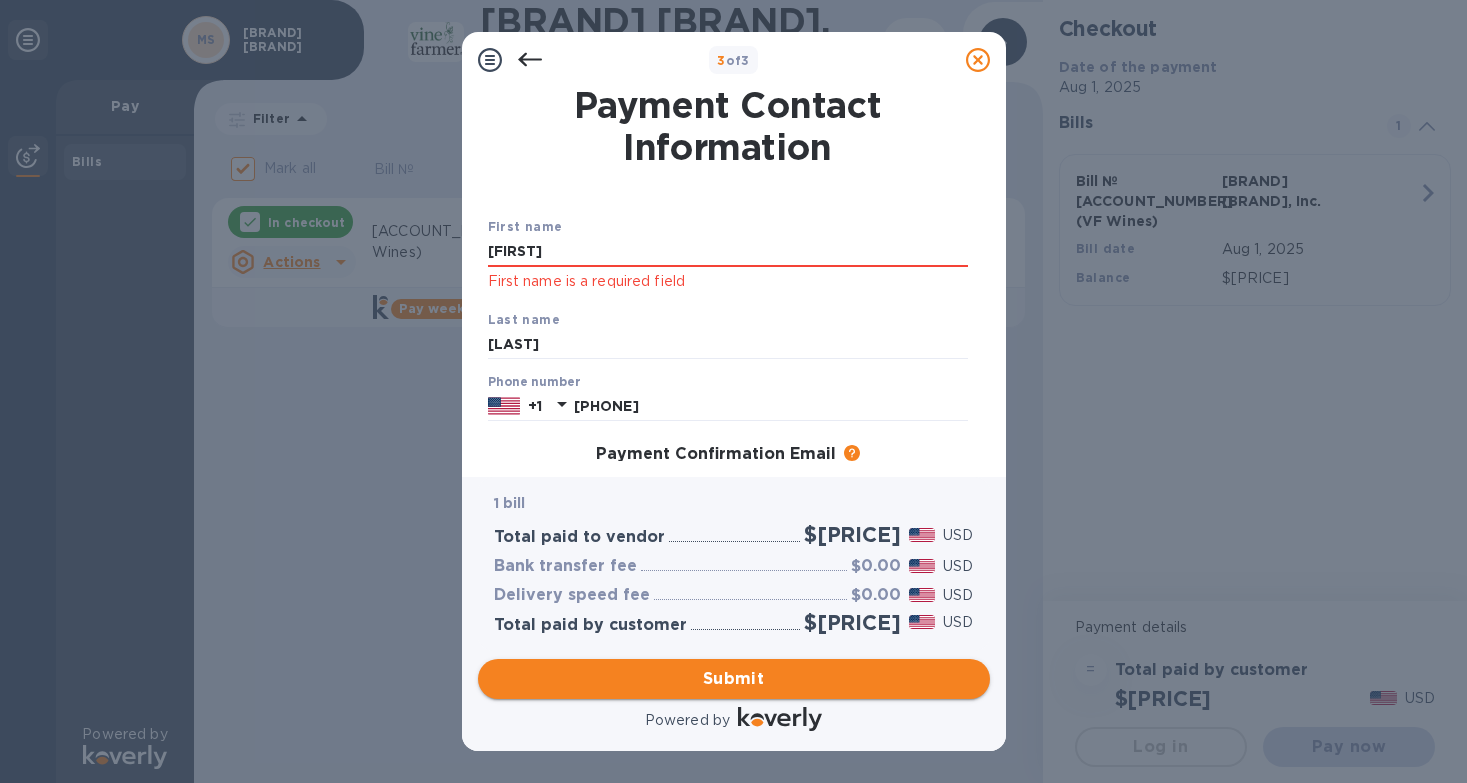 type on "[FIRST]" 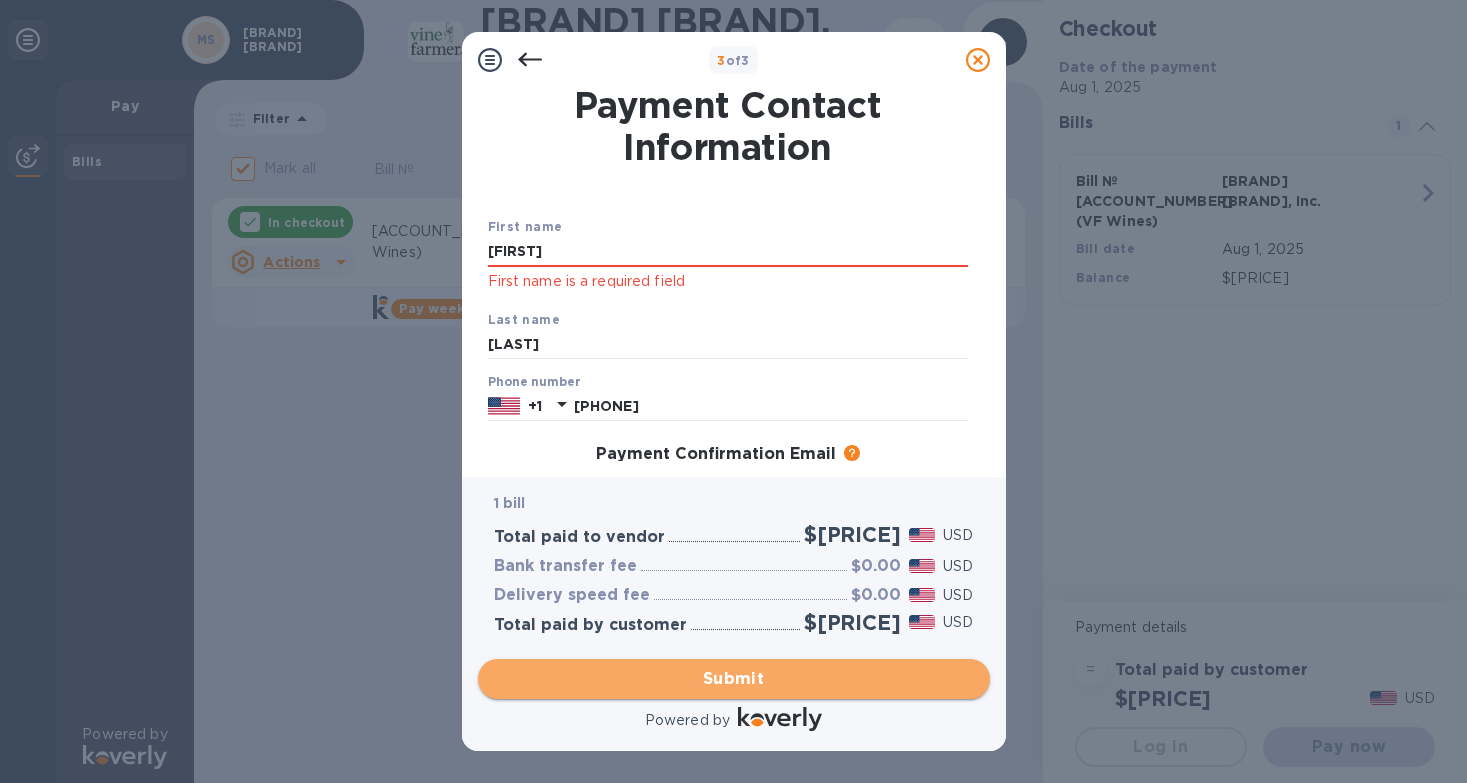 click on "Submit" at bounding box center (734, 679) 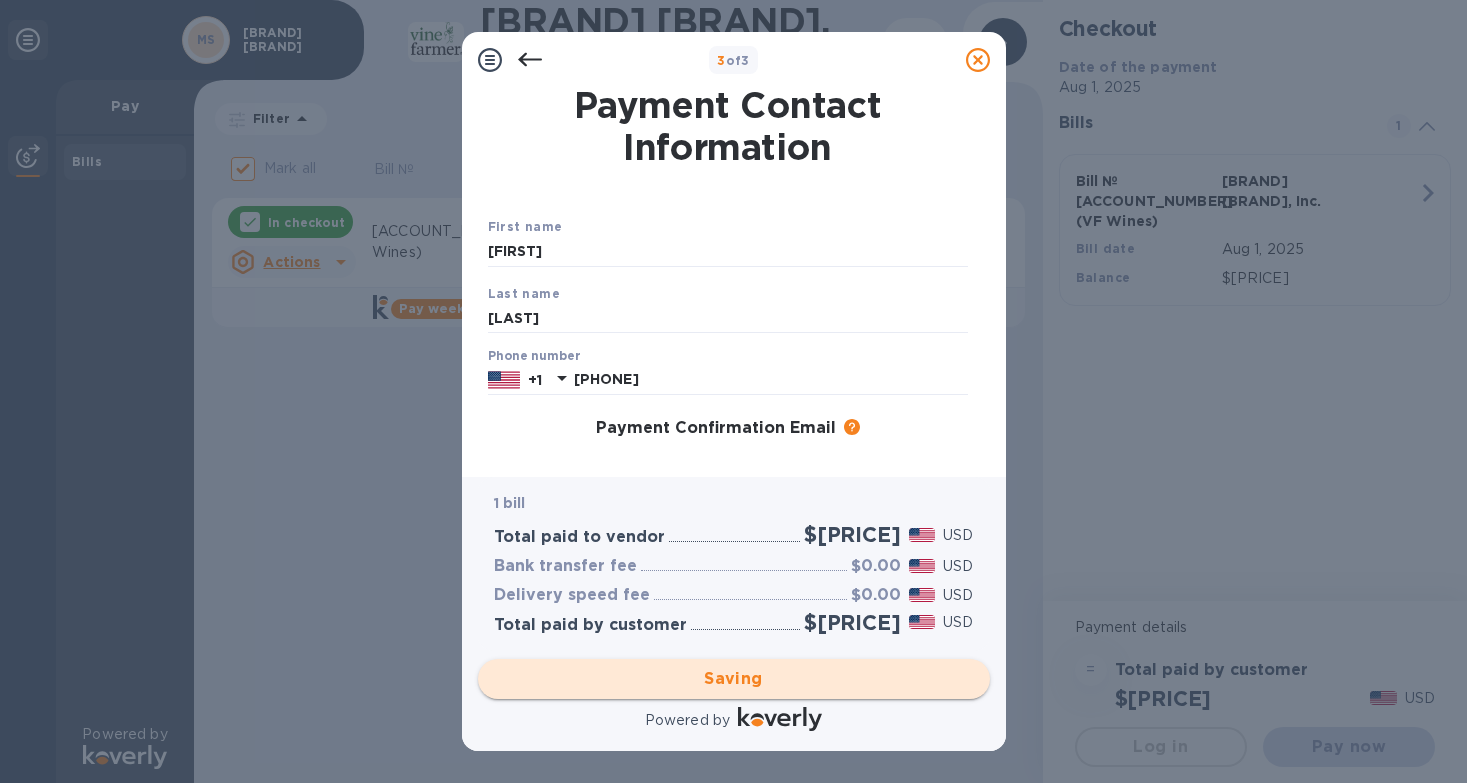 checkbox on "false" 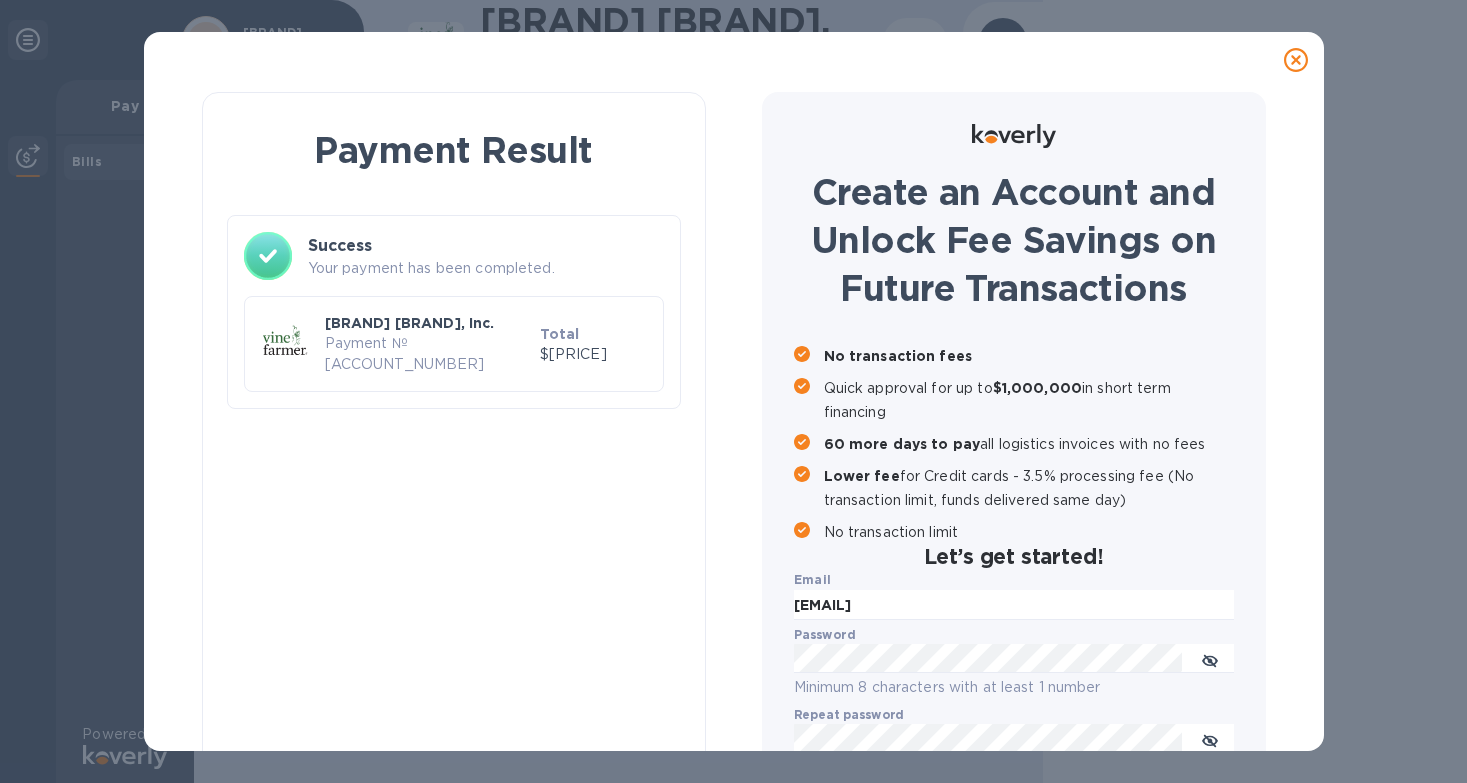 scroll, scrollTop: 0, scrollLeft: 0, axis: both 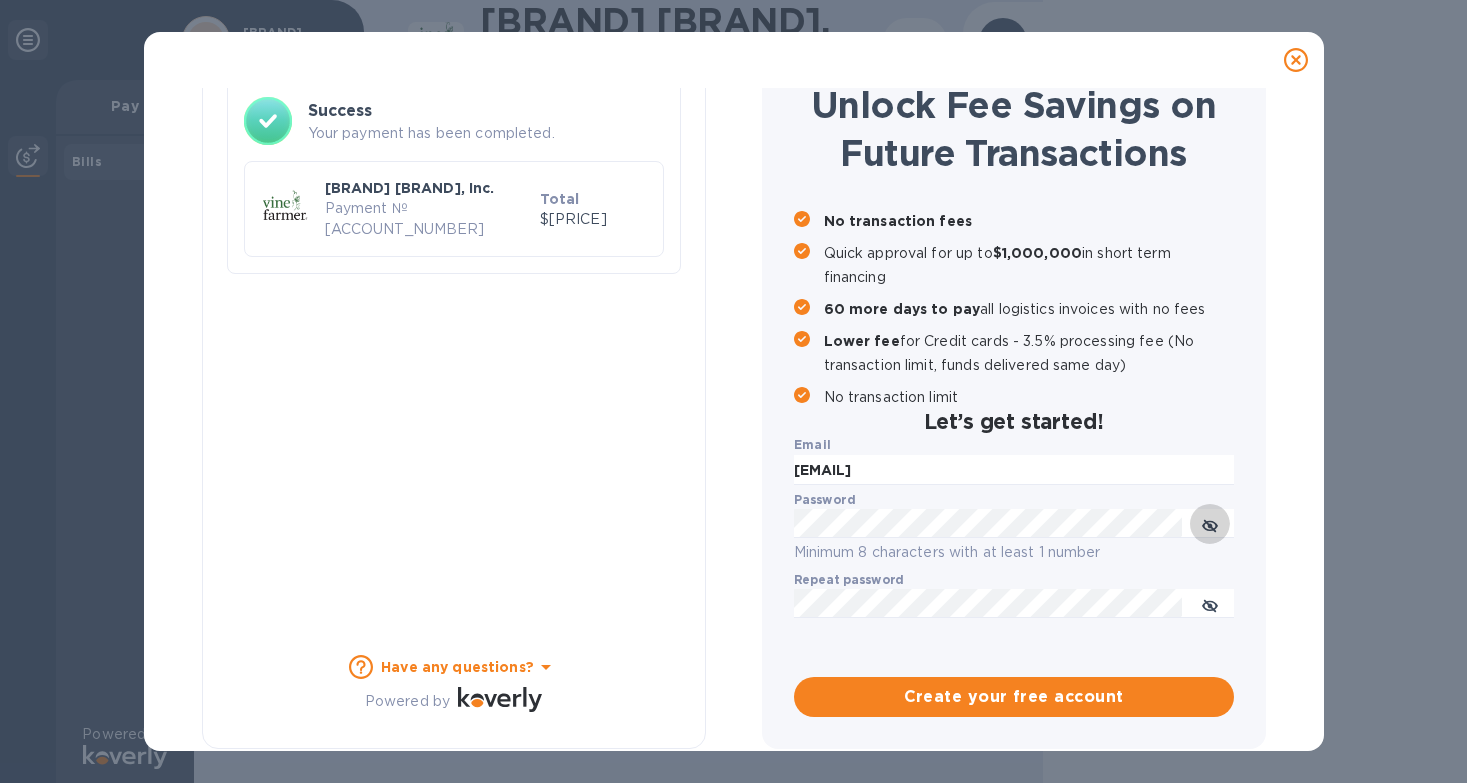 type 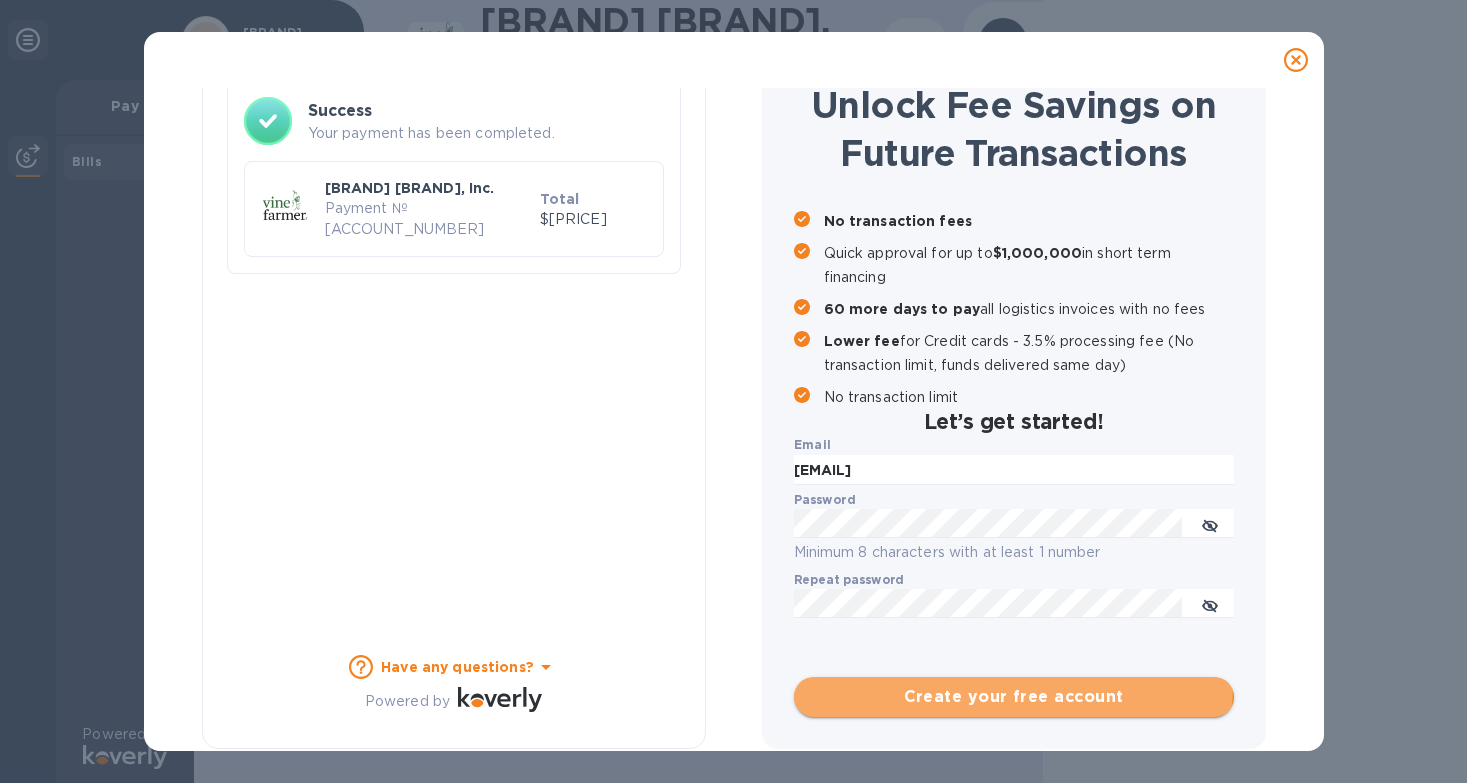 click on "Create your free account" at bounding box center (1014, 697) 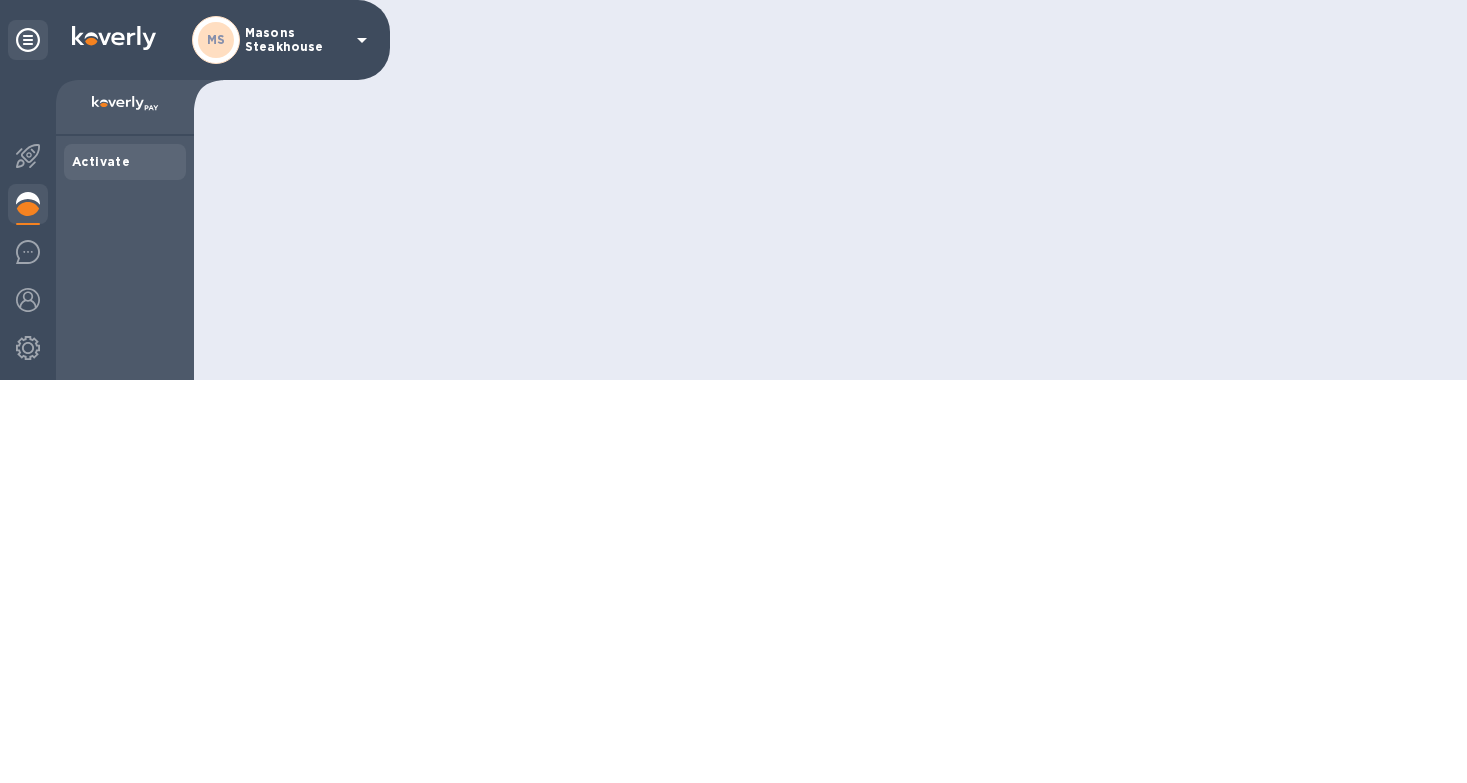 scroll, scrollTop: 0, scrollLeft: 0, axis: both 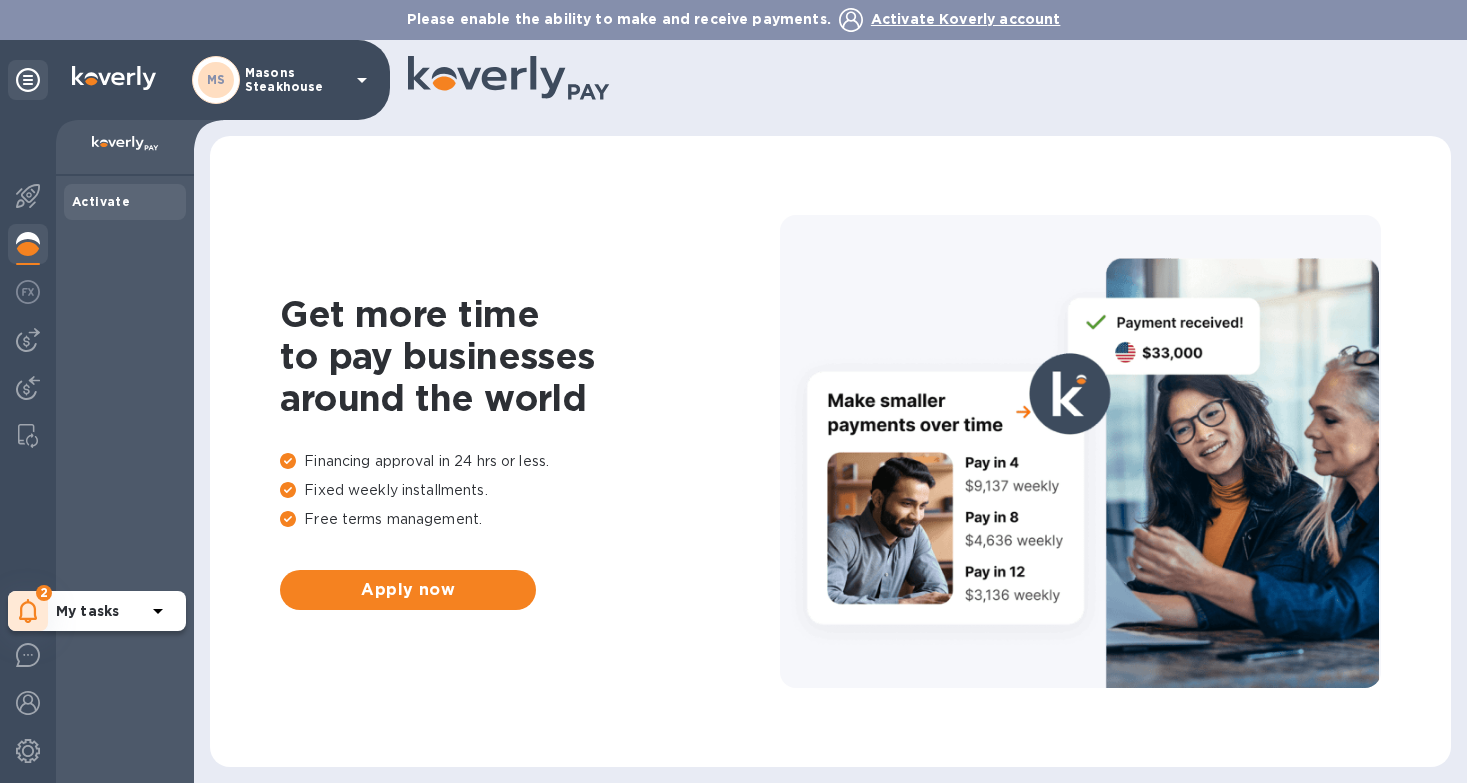 click 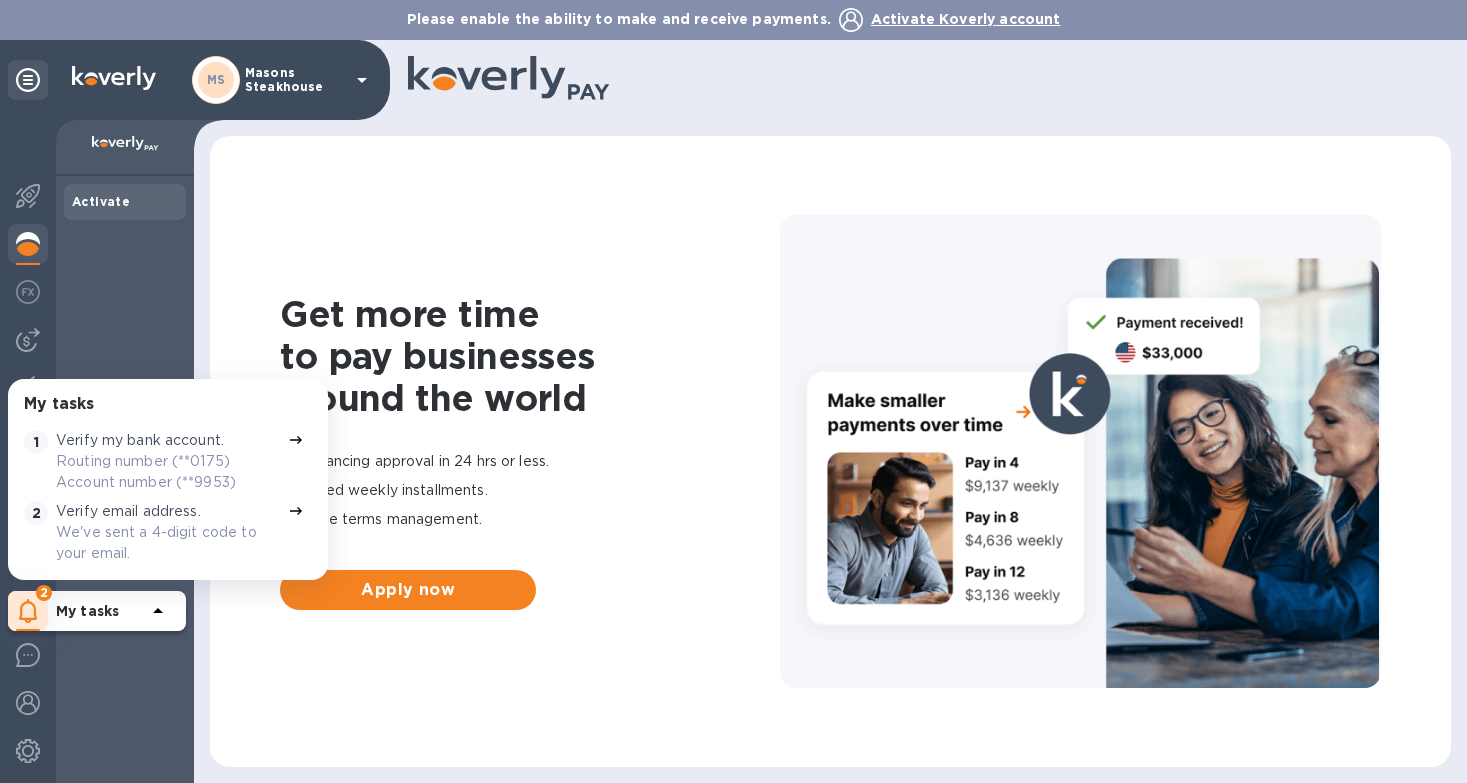 click on "Activate" at bounding box center (125, 479) 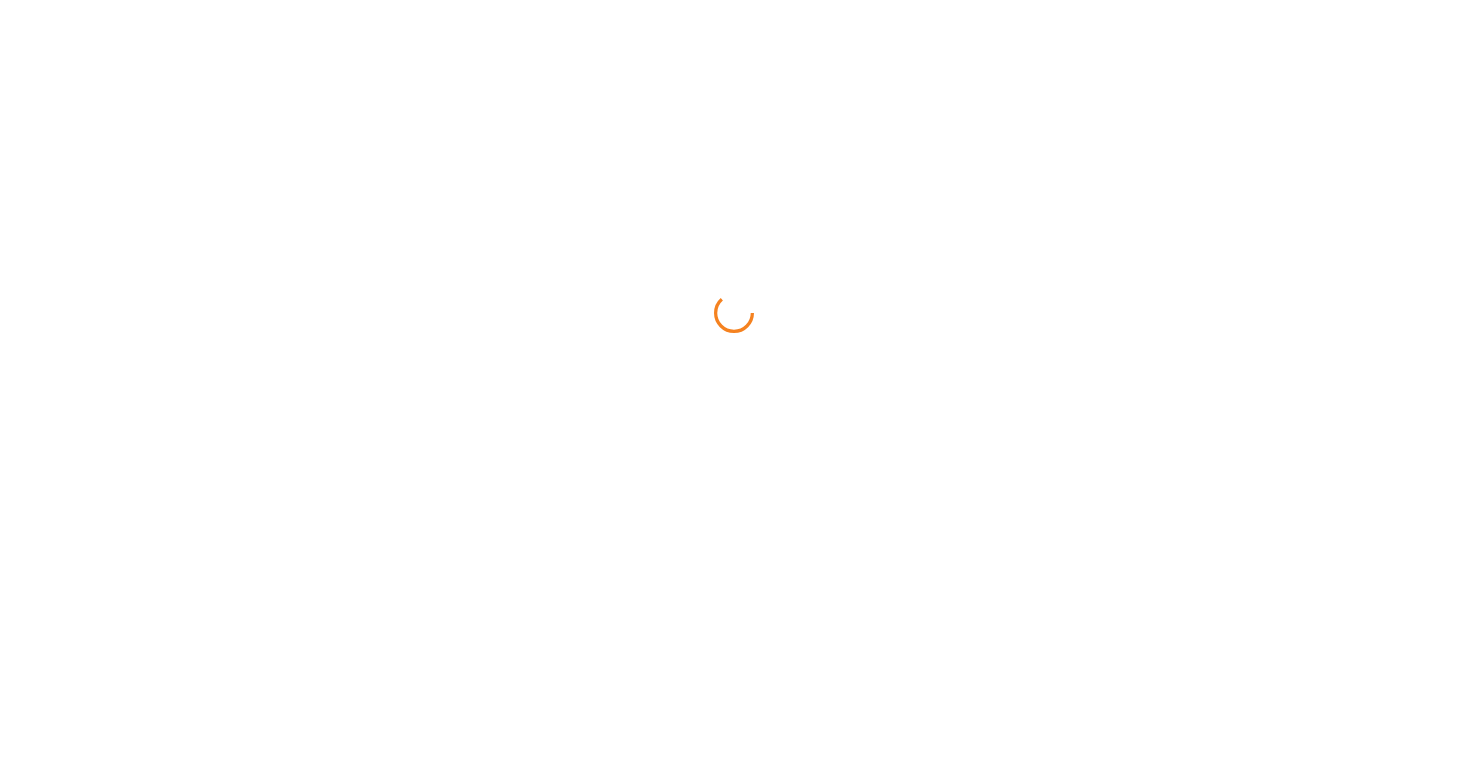 scroll, scrollTop: 0, scrollLeft: 0, axis: both 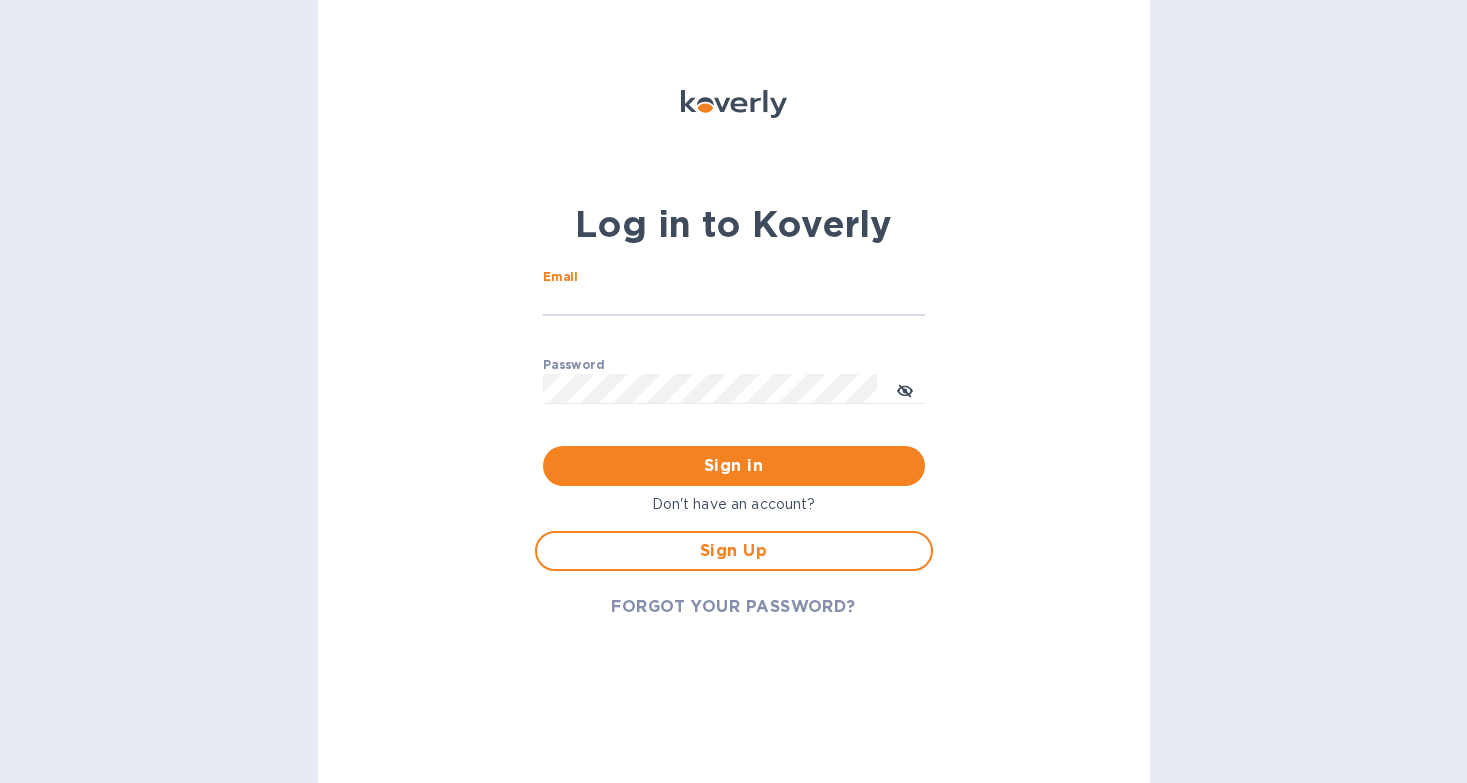 type on "[USERNAME]@example.com" 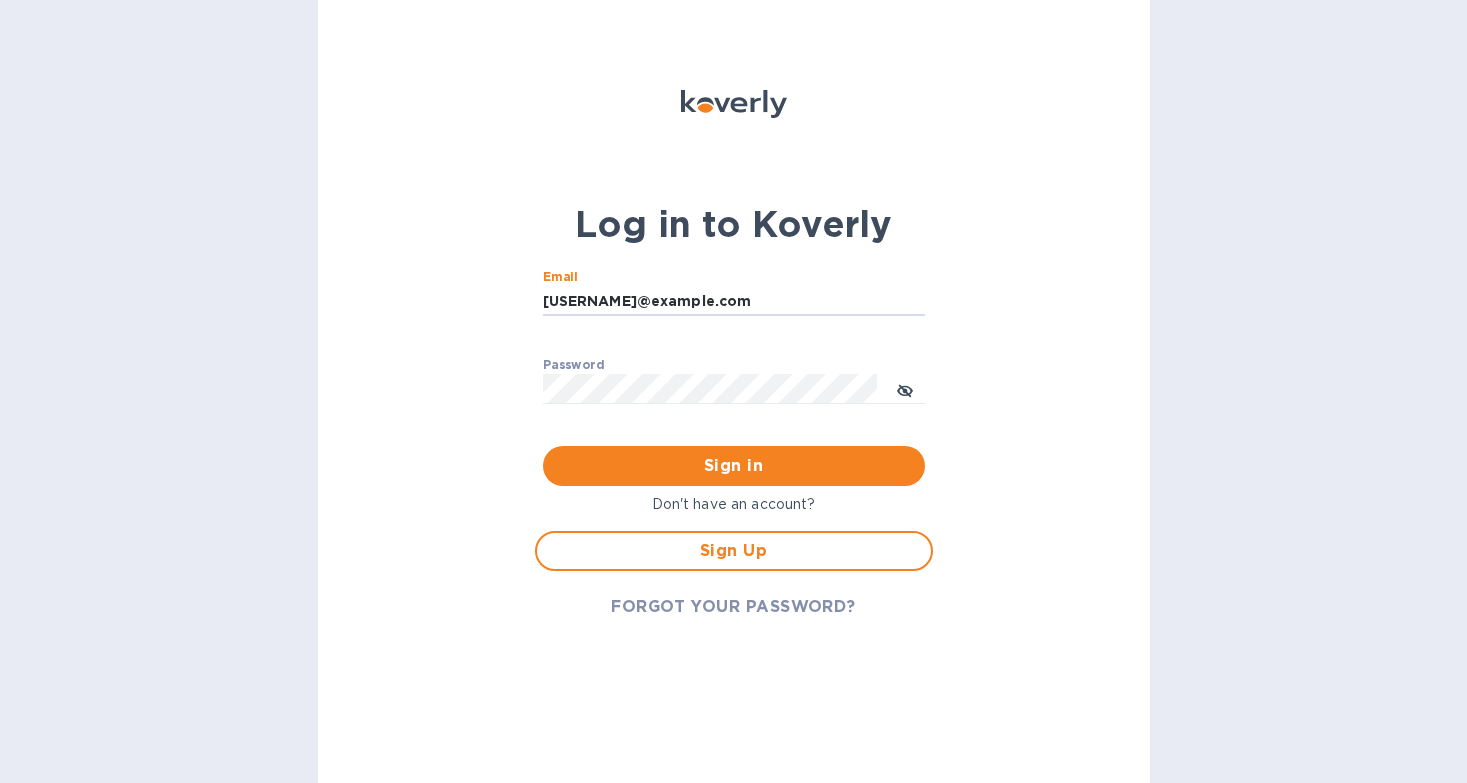 click on "Sign in" at bounding box center (734, 466) 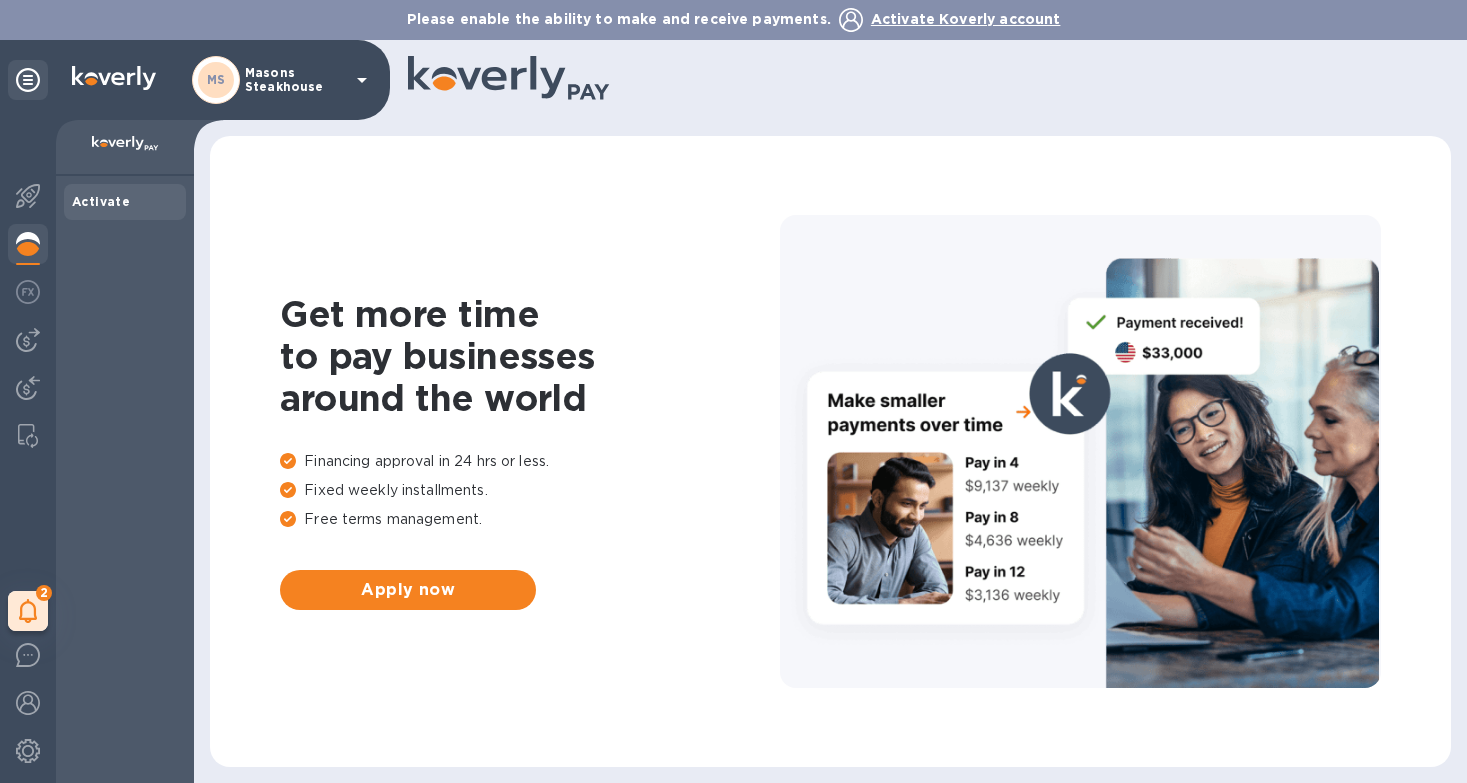 click on "Activate" at bounding box center (101, 201) 